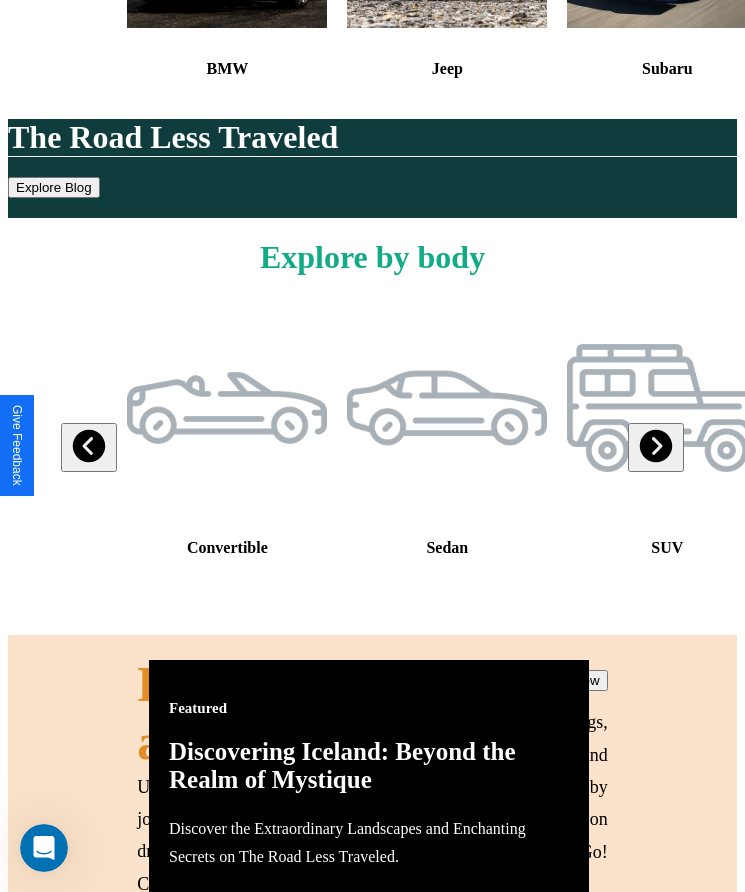 scroll, scrollTop: 2245, scrollLeft: 0, axis: vertical 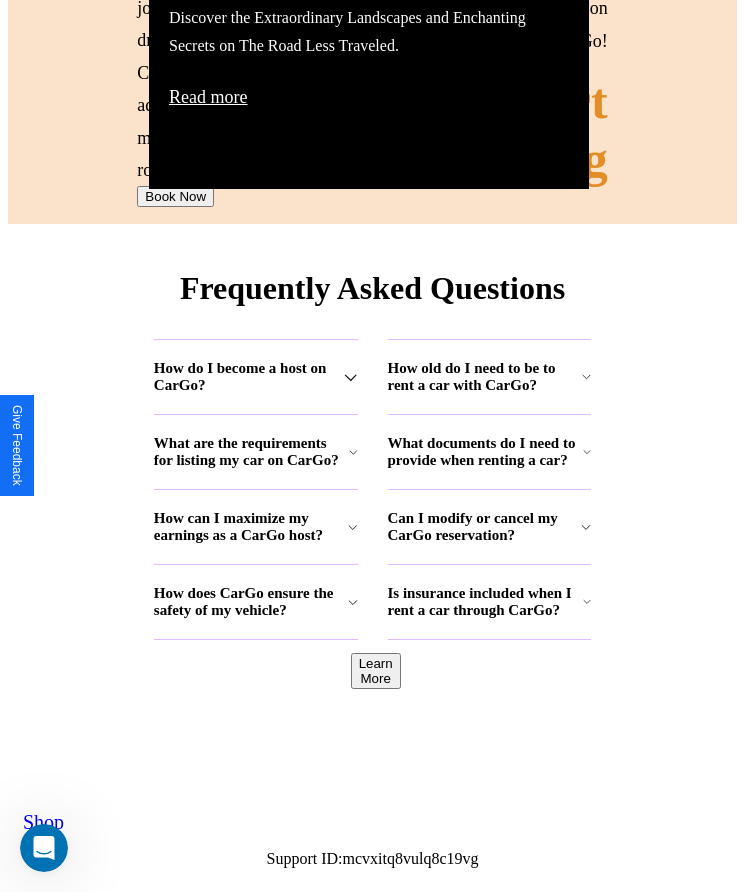 click on "Book Now" at bounding box center [175, 196] 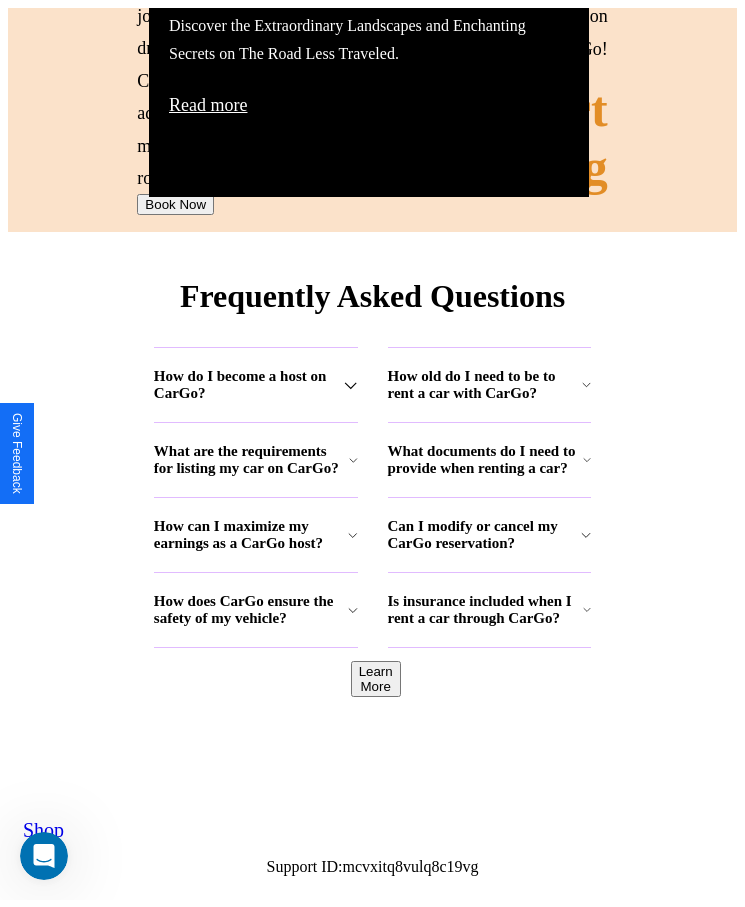 scroll, scrollTop: 0, scrollLeft: 0, axis: both 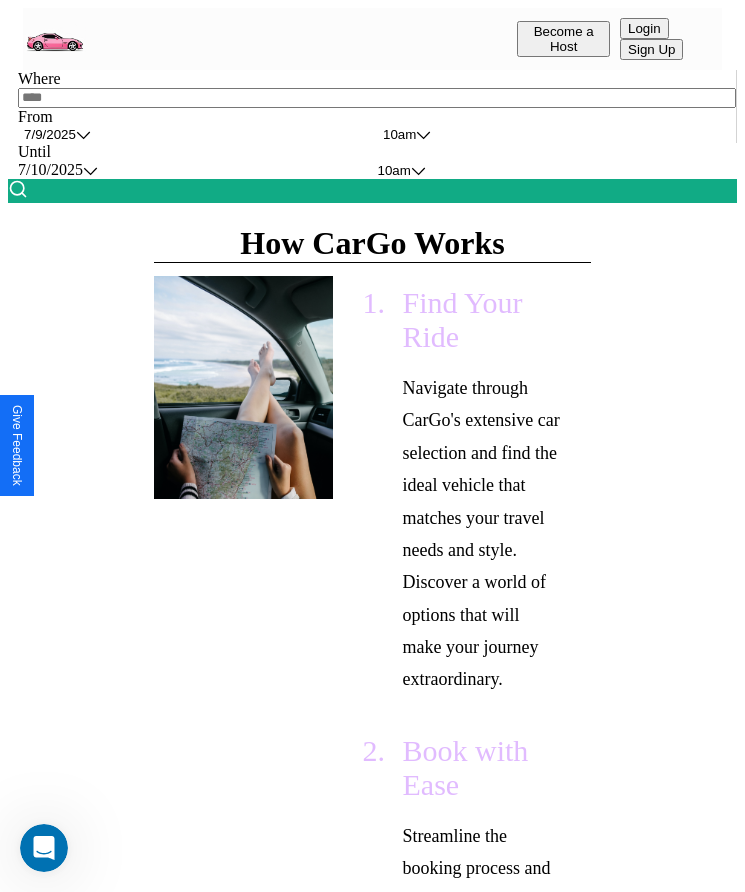click at bounding box center (377, 98) 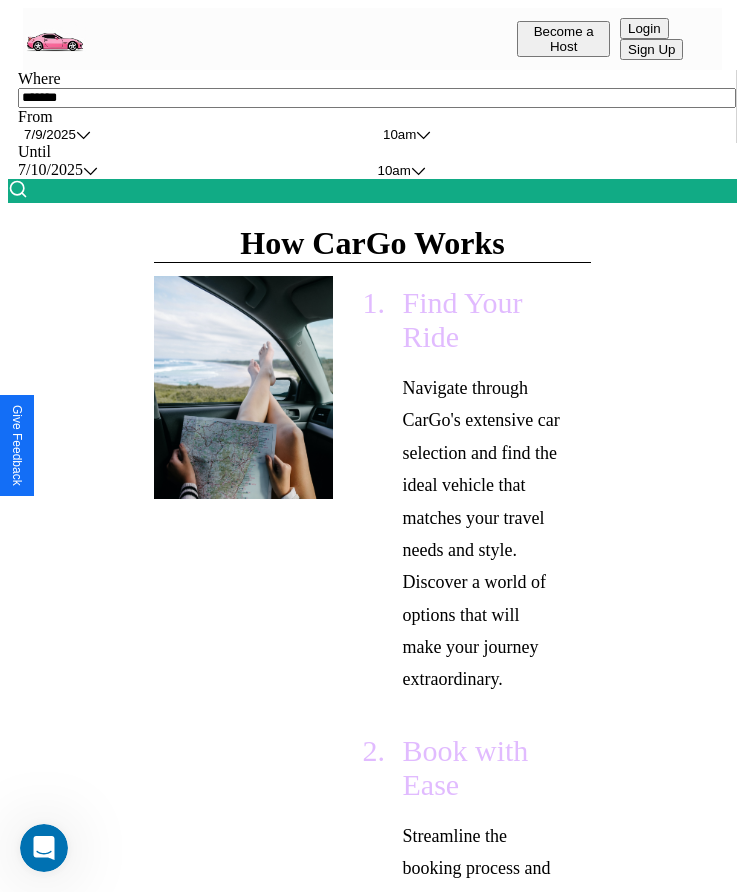 type on "*******" 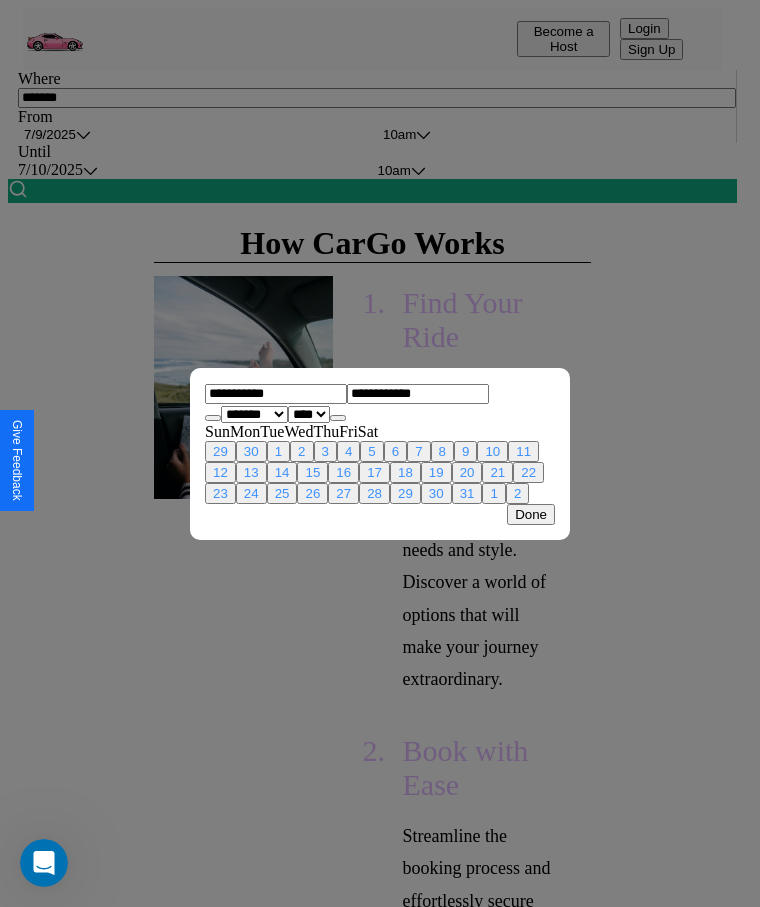 click on "******* ******** ***** ***** *** **** **** ****** ********* ******* ******** ********" at bounding box center (254, 414) 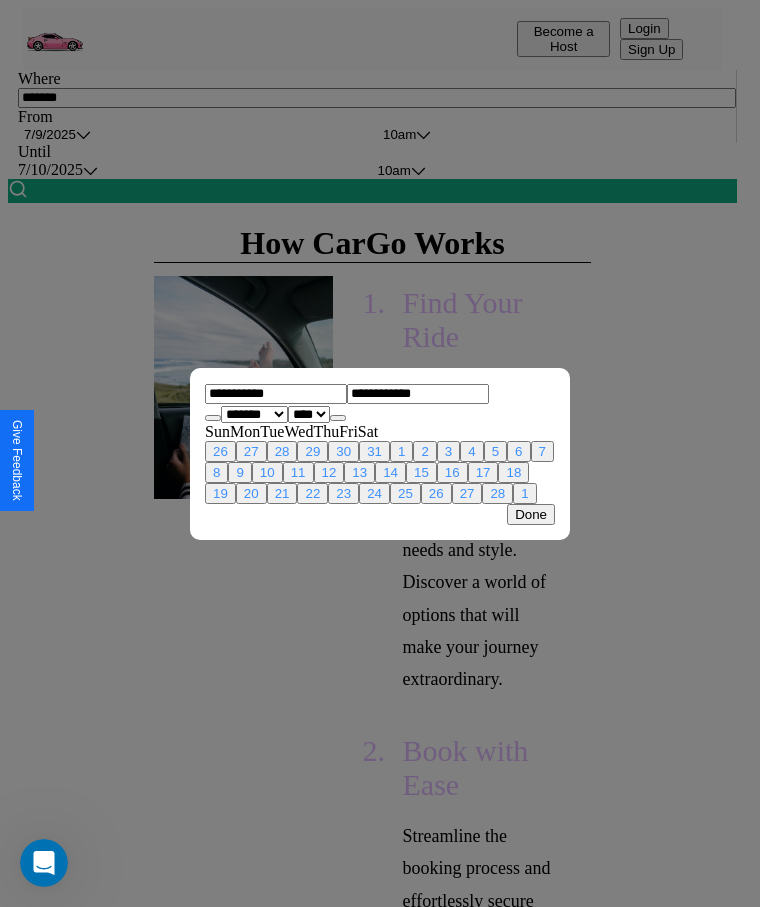 click on "**** **** **** **** **** **** **** **** **** **** **** **** **** **** **** **** **** **** **** **** **** **** **** **** **** **** **** **** **** **** **** **** **** **** **** **** **** **** **** **** **** **** **** **** **** **** **** **** **** **** **** **** **** **** **** **** **** **** **** **** **** **** **** **** **** **** **** **** **** **** **** **** **** **** **** **** **** **** **** **** **** **** **** **** **** **** **** **** **** **** **** **** **** **** **** **** **** **** **** **** **** **** **** **** **** **** **** **** **** **** **** **** **** **** **** **** **** **** **** **** ****" at bounding box center [309, 414] 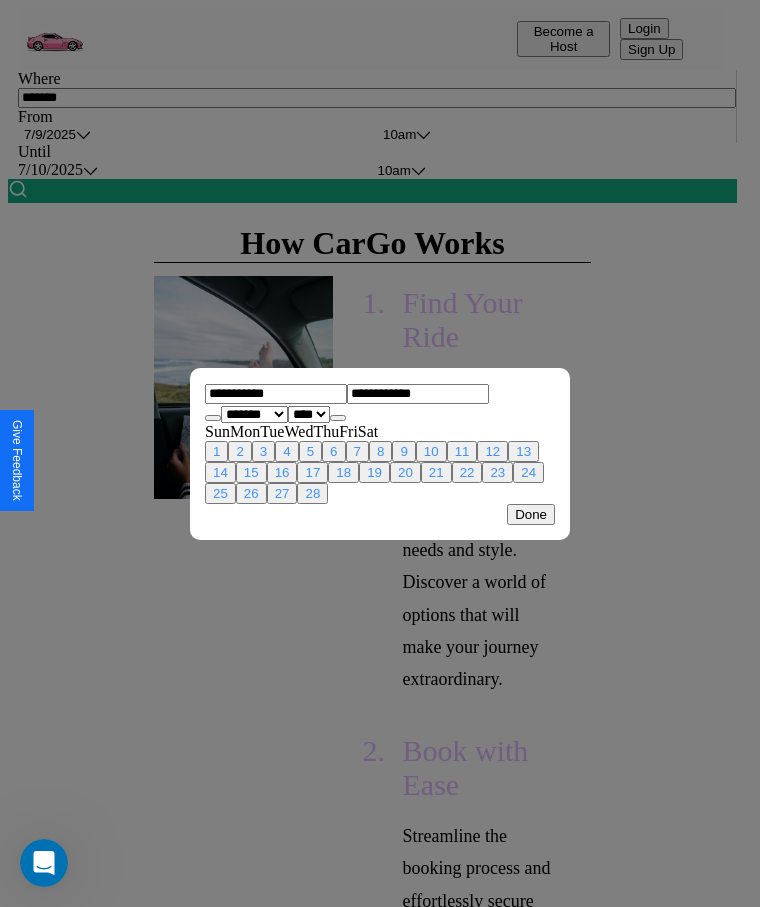click on "1" at bounding box center (216, 451) 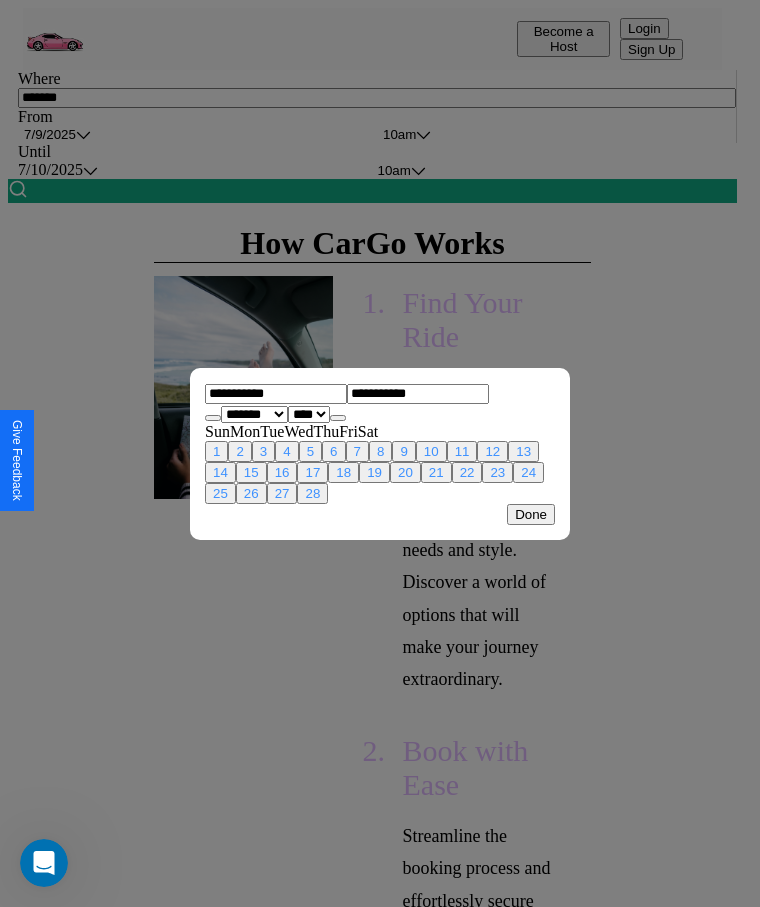 click on "10" at bounding box center (431, 451) 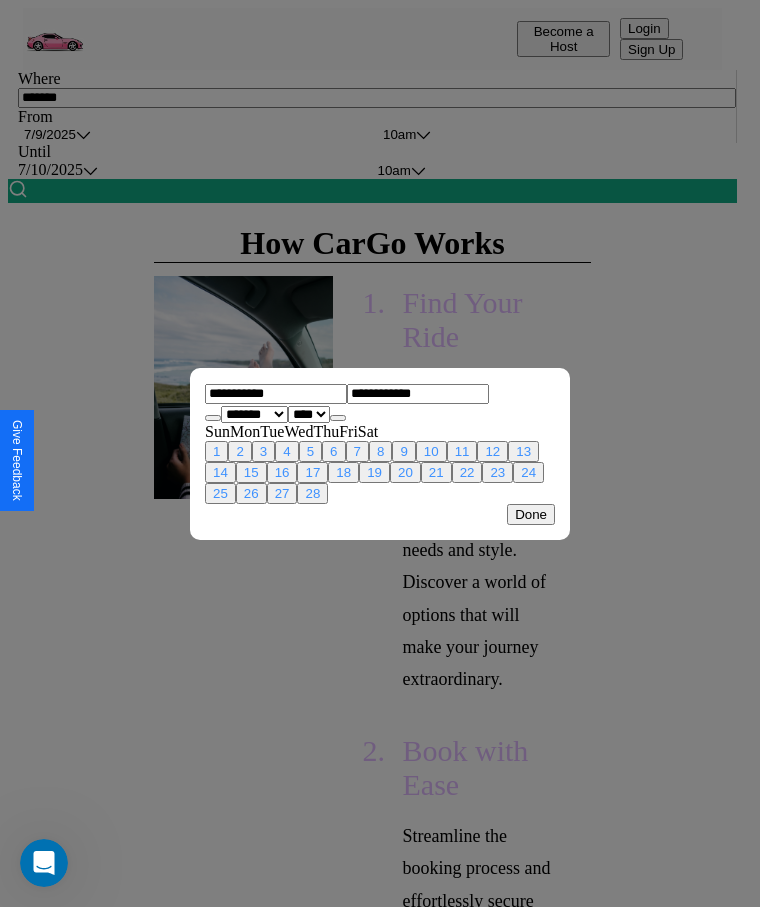 click on "Done" at bounding box center (531, 514) 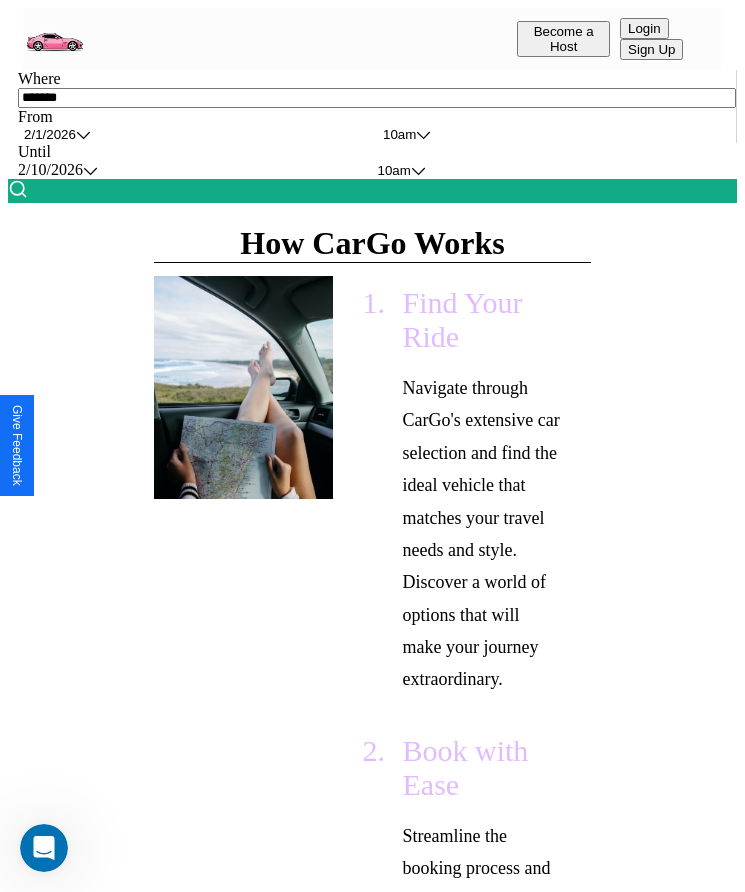 click at bounding box center (18, 189) 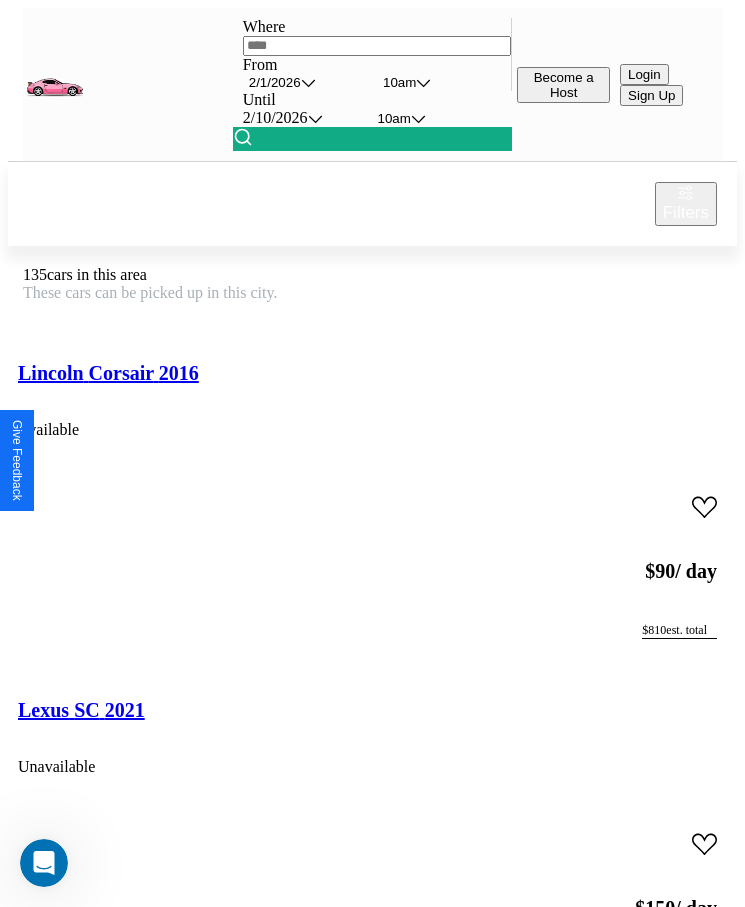 click on "Filters" at bounding box center (686, 213) 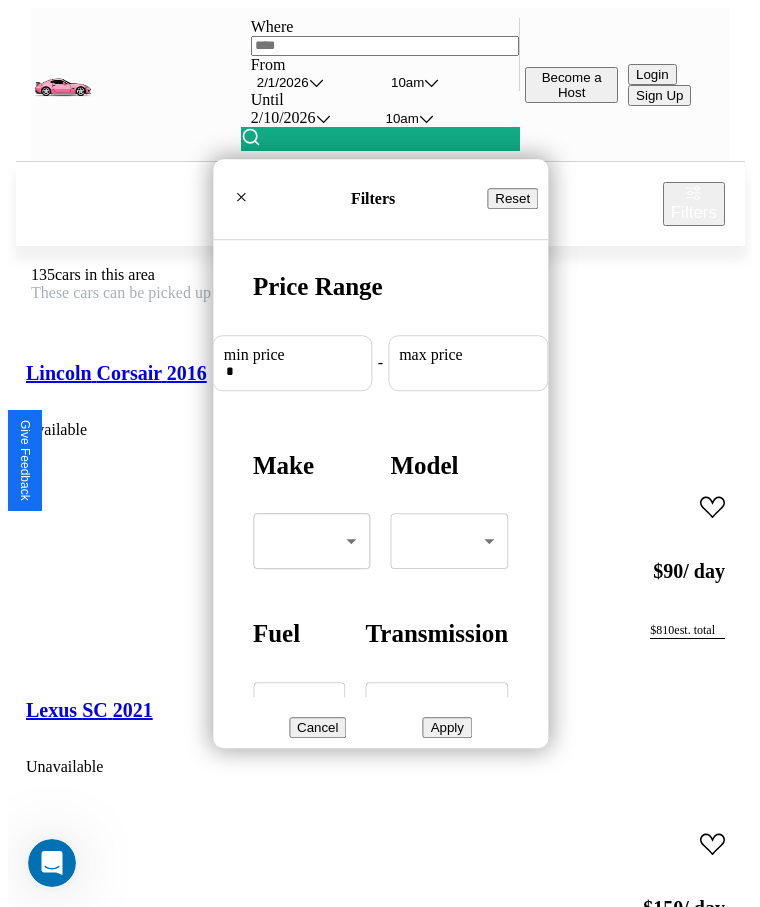 scroll, scrollTop: 0, scrollLeft: 74, axis: horizontal 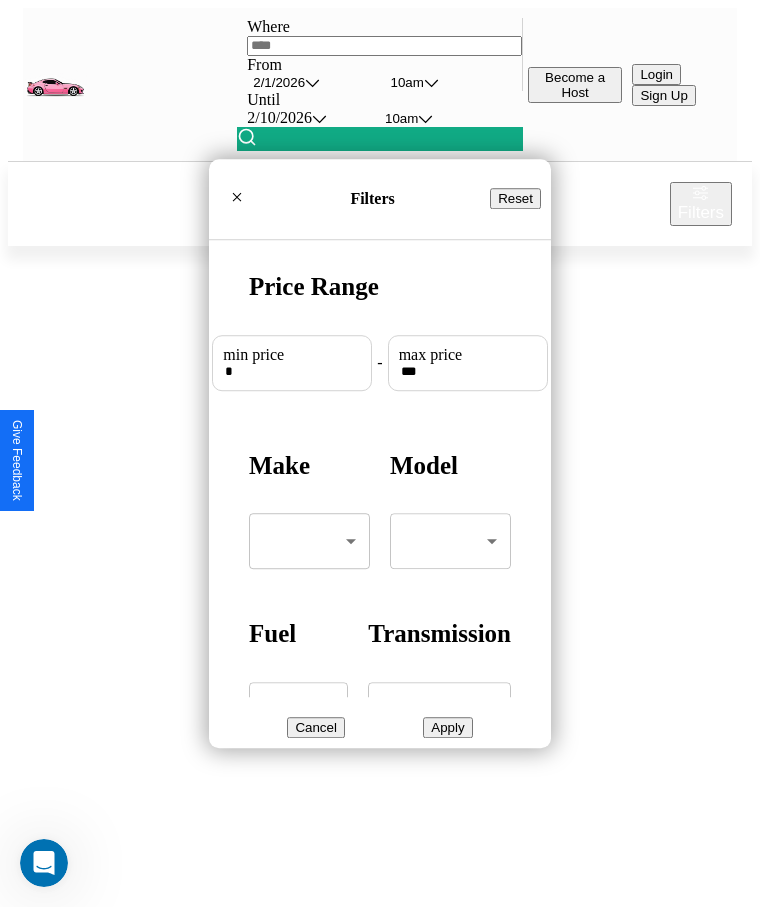 type on "***" 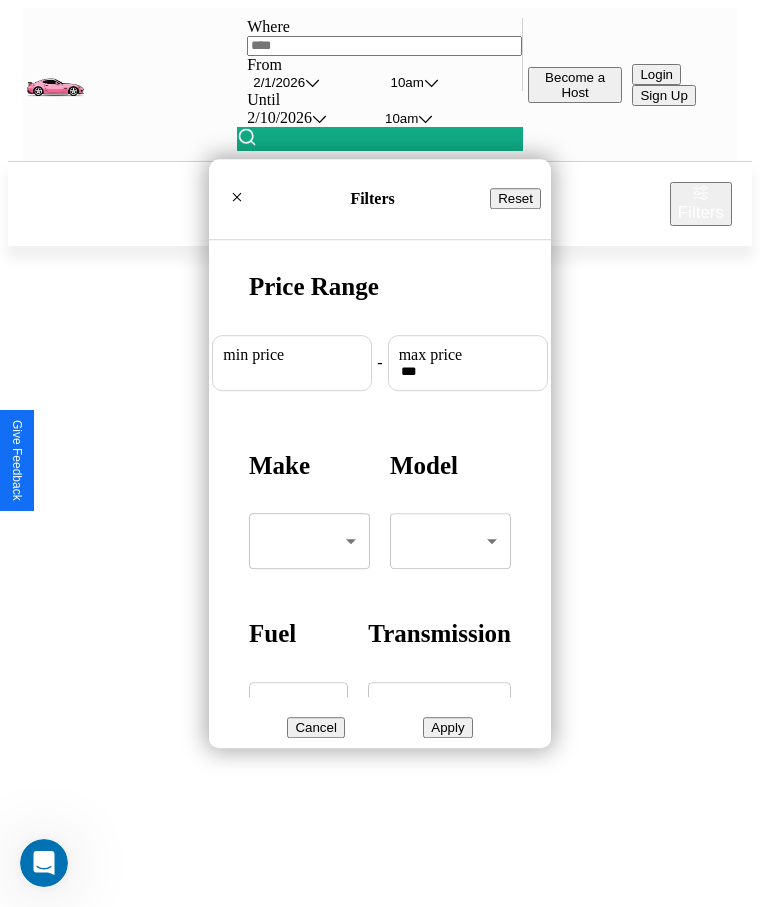 scroll, scrollTop: 0, scrollLeft: 0, axis: both 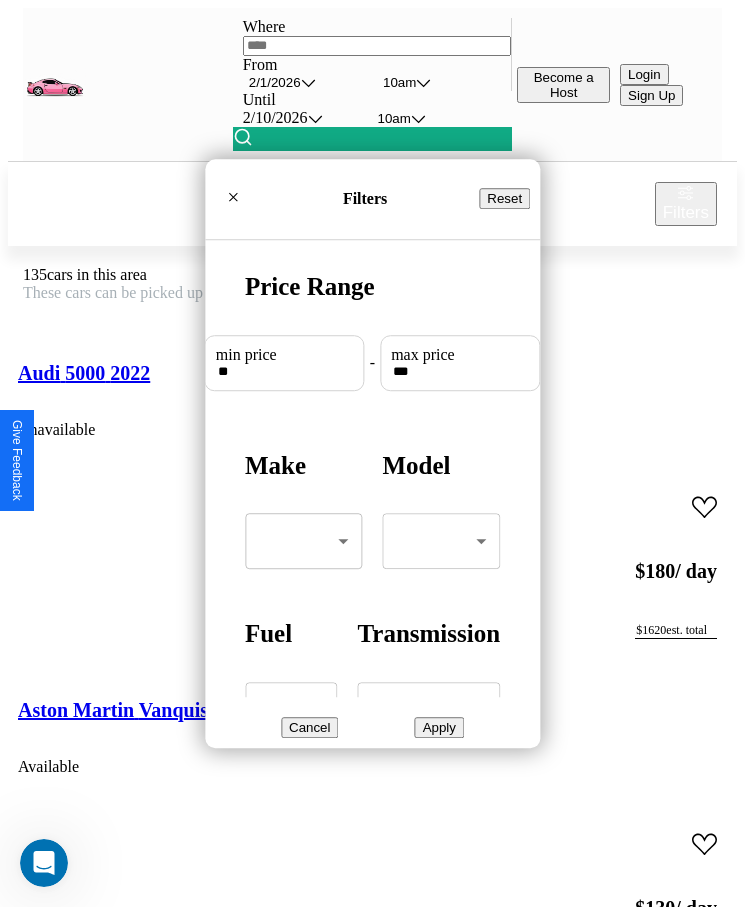 type on "**" 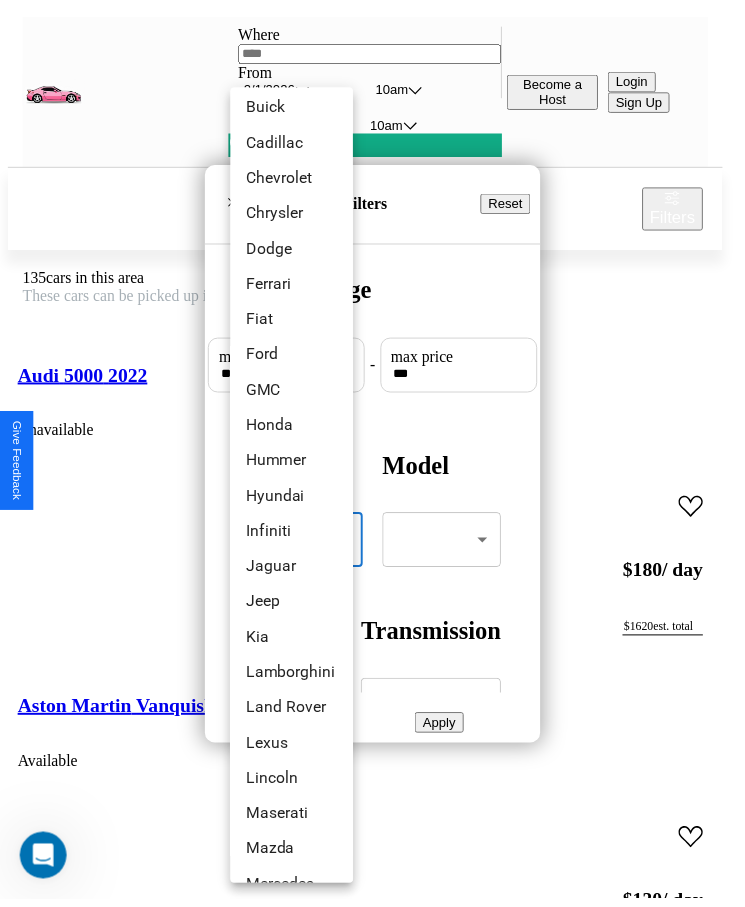 scroll, scrollTop: 269, scrollLeft: 0, axis: vertical 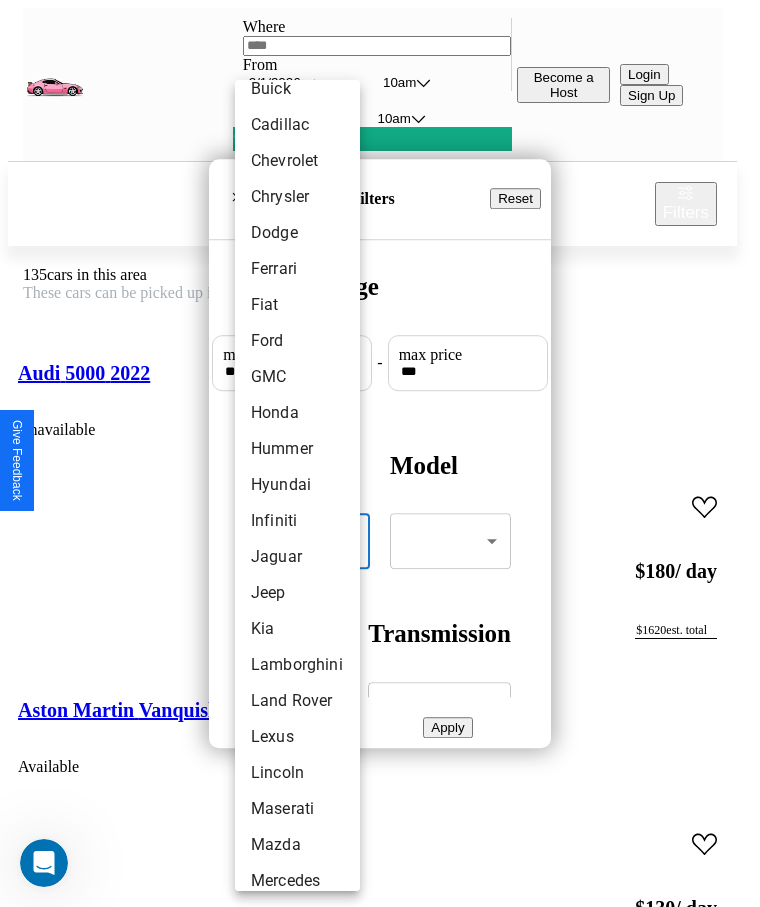 click on "Hyundai" at bounding box center [297, 485] 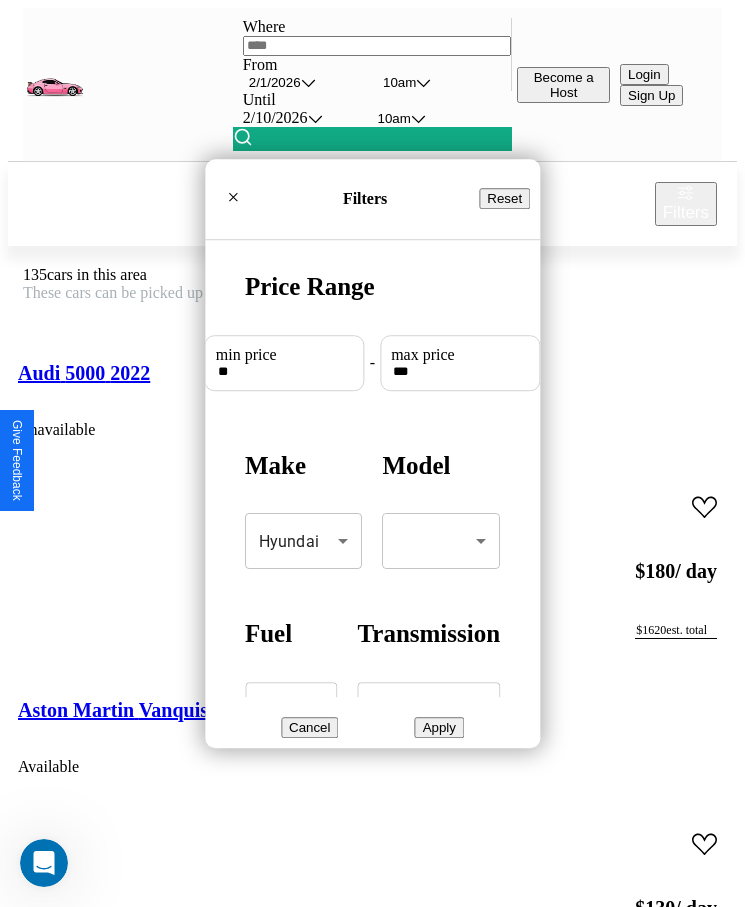 click on "Apply" at bounding box center [439, 727] 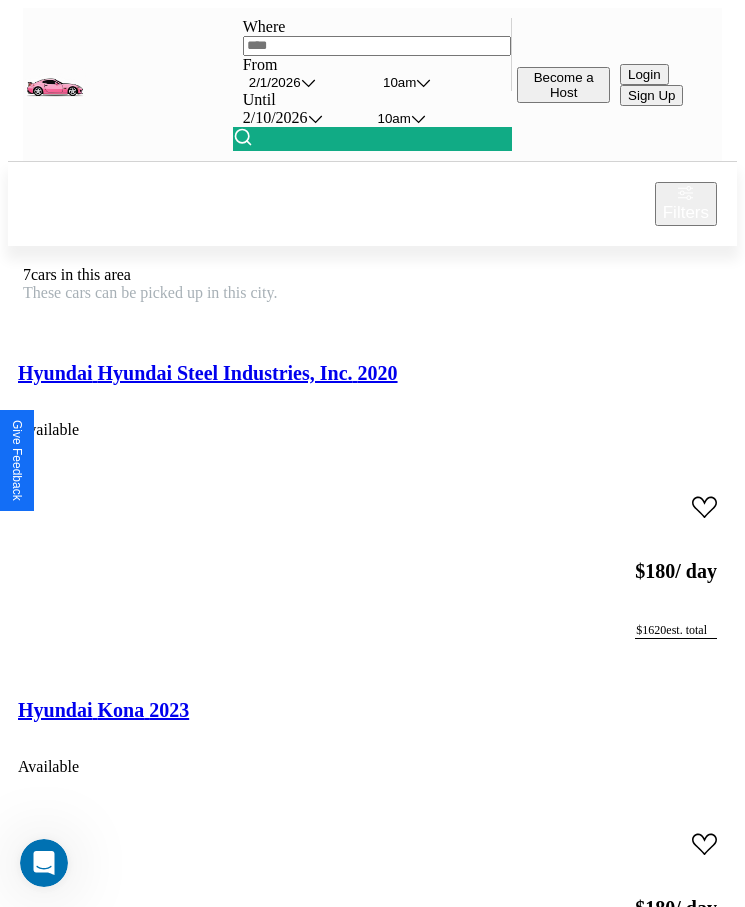 scroll, scrollTop: 50, scrollLeft: 0, axis: vertical 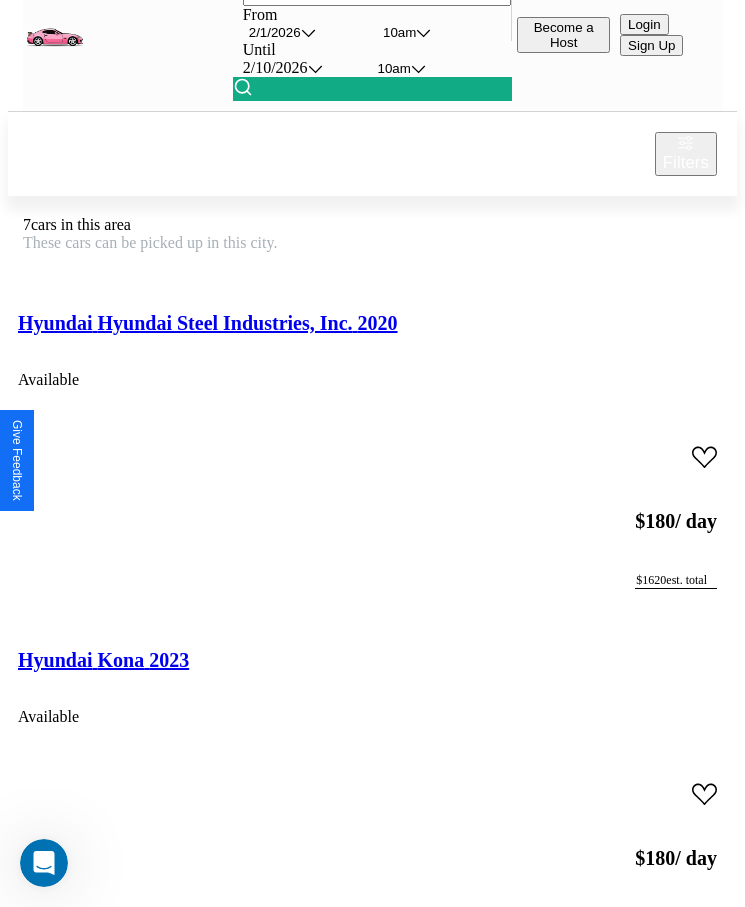 click on "Hyundai   Veloster N   2018" at bounding box center (124, 1334) 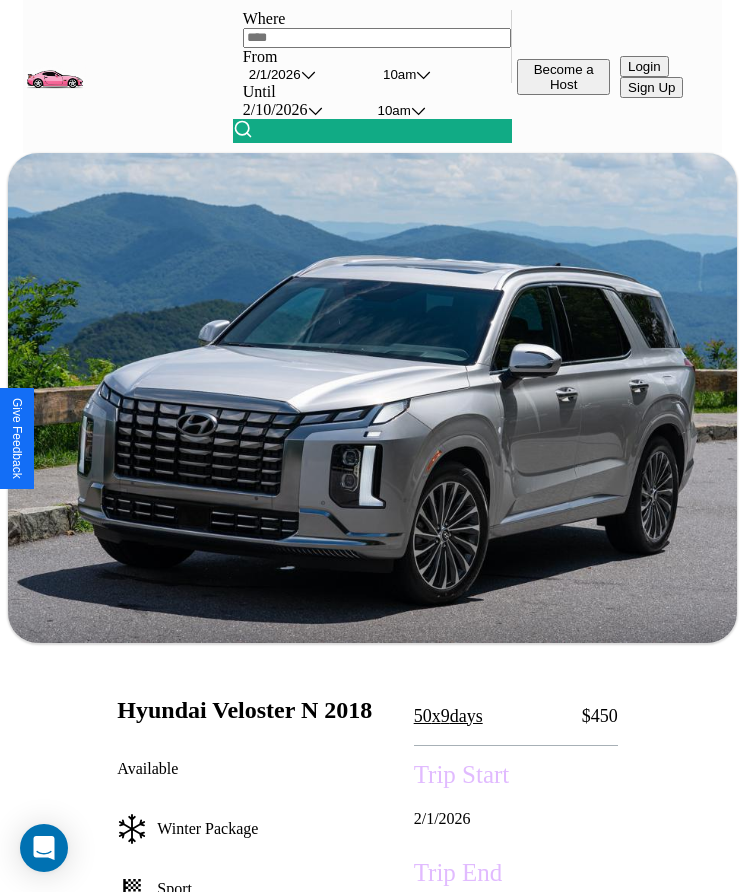 scroll, scrollTop: 489, scrollLeft: 0, axis: vertical 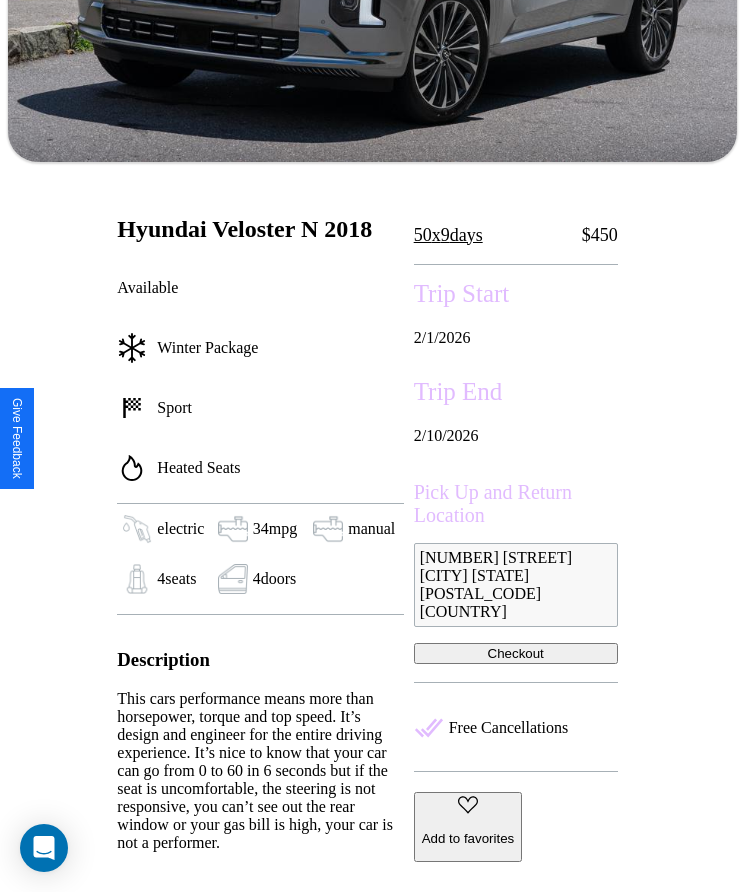 click on "[NUMBER] [STREET] [CITY] [STATE] [POSTAL_CODE] [COUNTRY]" at bounding box center [516, 585] 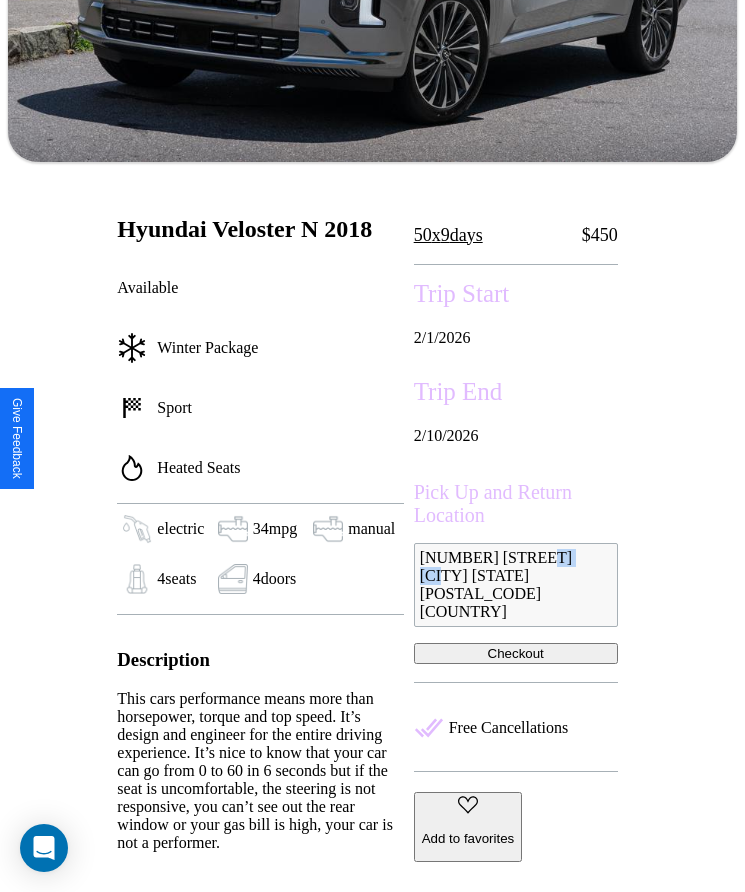 click on "[NUMBER] [STREET] [CITY] [STATE] [POSTAL_CODE] [COUNTRY]" at bounding box center [516, 585] 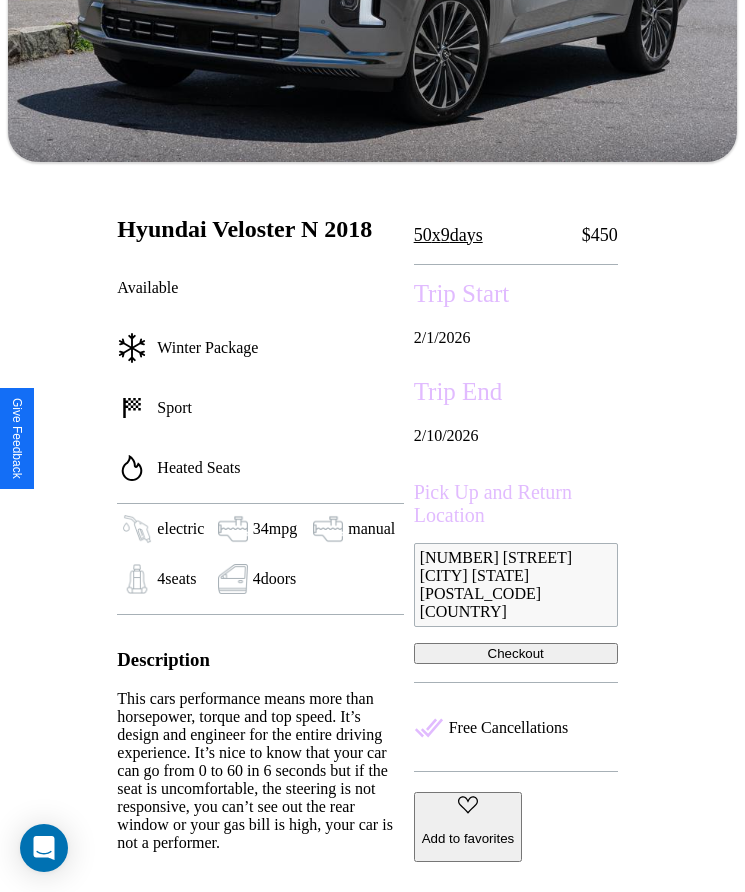 click on "[NUMBER] [STREET] [CITY] [STATE] [POSTAL_CODE] [COUNTRY]" at bounding box center [516, 585] 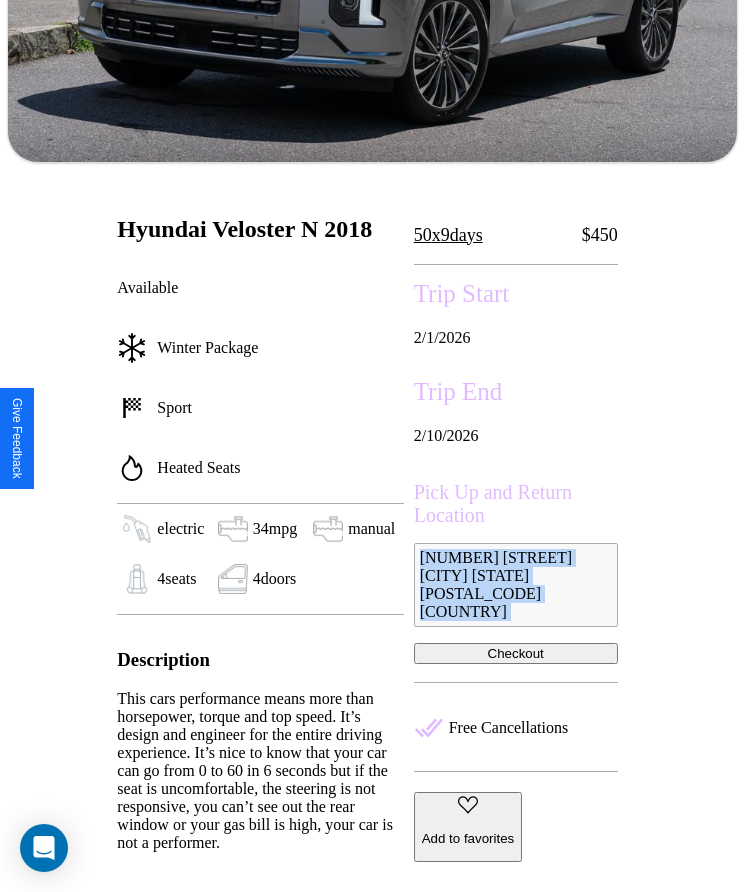 click on "[NUMBER] [STREET] [CITY] [STATE] [POSTAL_CODE] [COUNTRY]" at bounding box center (516, 585) 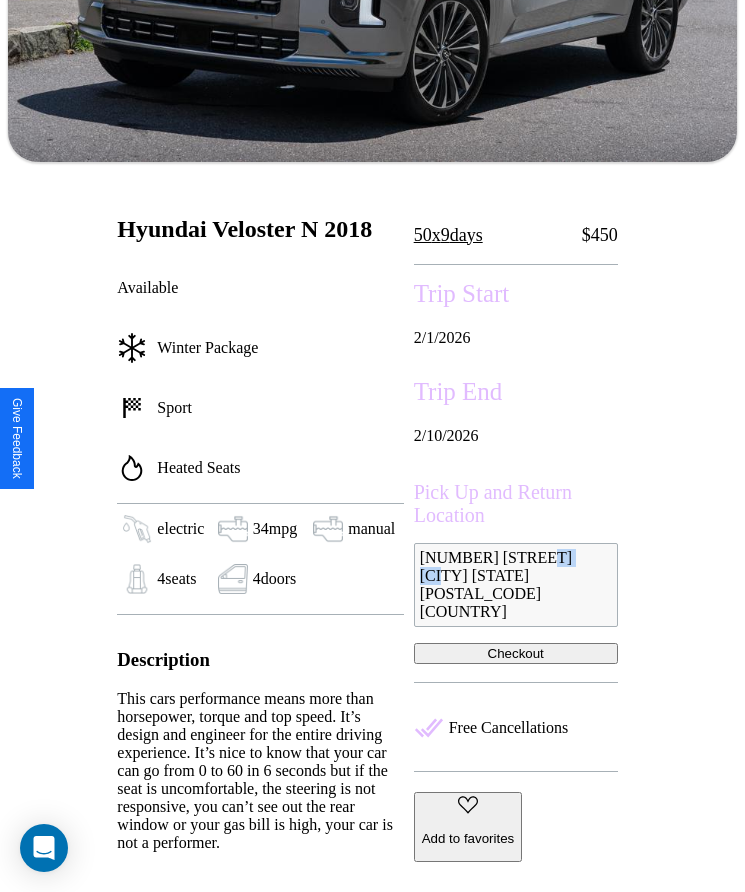 click on "[NUMBER] [STREET] [CITY] [STATE] [POSTAL_CODE] [COUNTRY]" at bounding box center (516, 585) 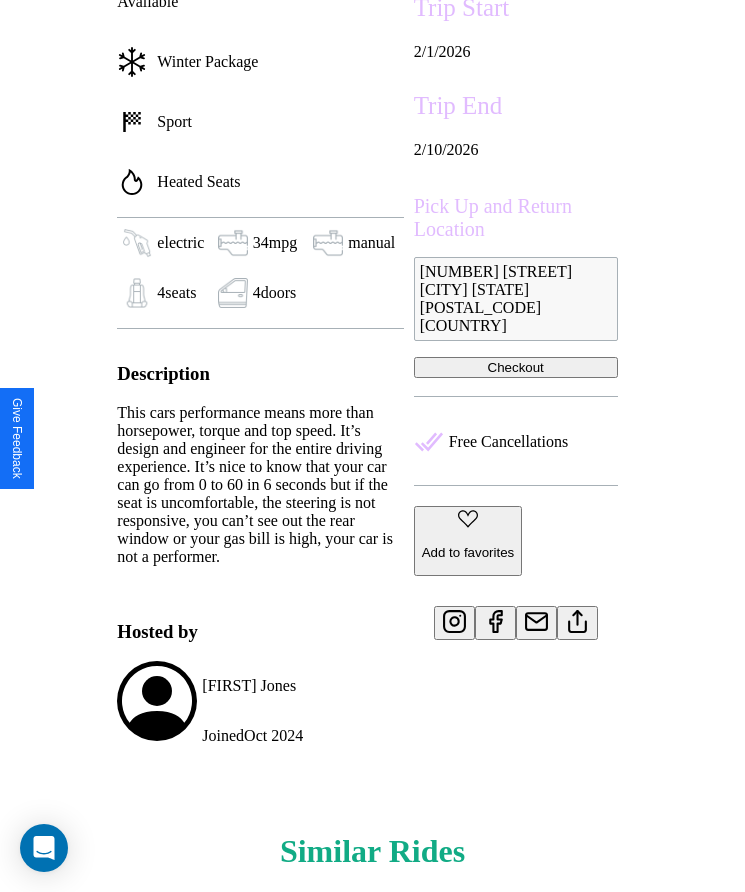 scroll, scrollTop: 1034, scrollLeft: 0, axis: vertical 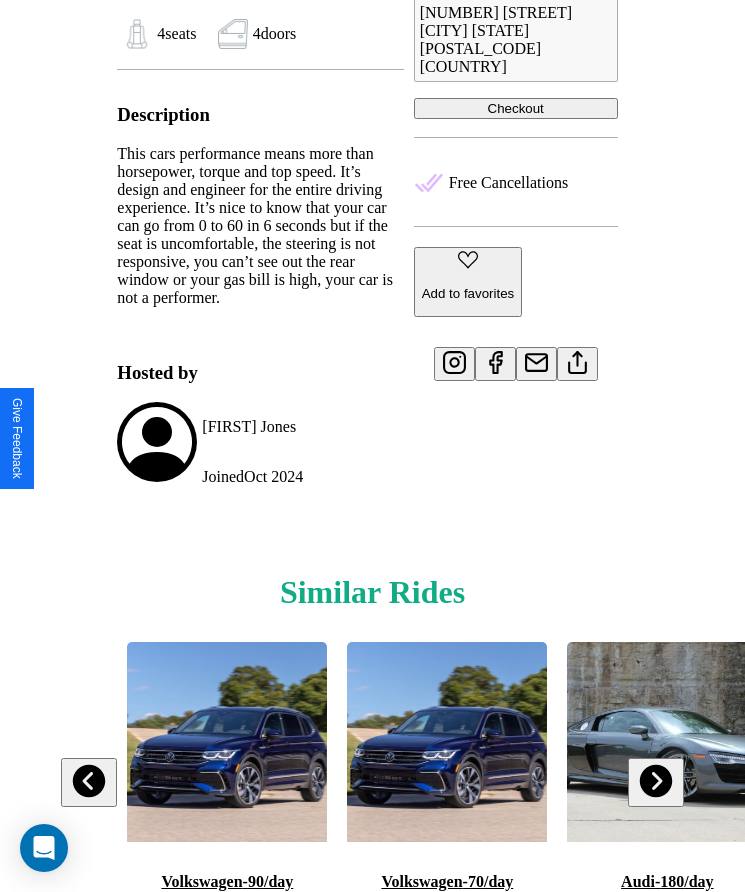 click at bounding box center (89, 781) 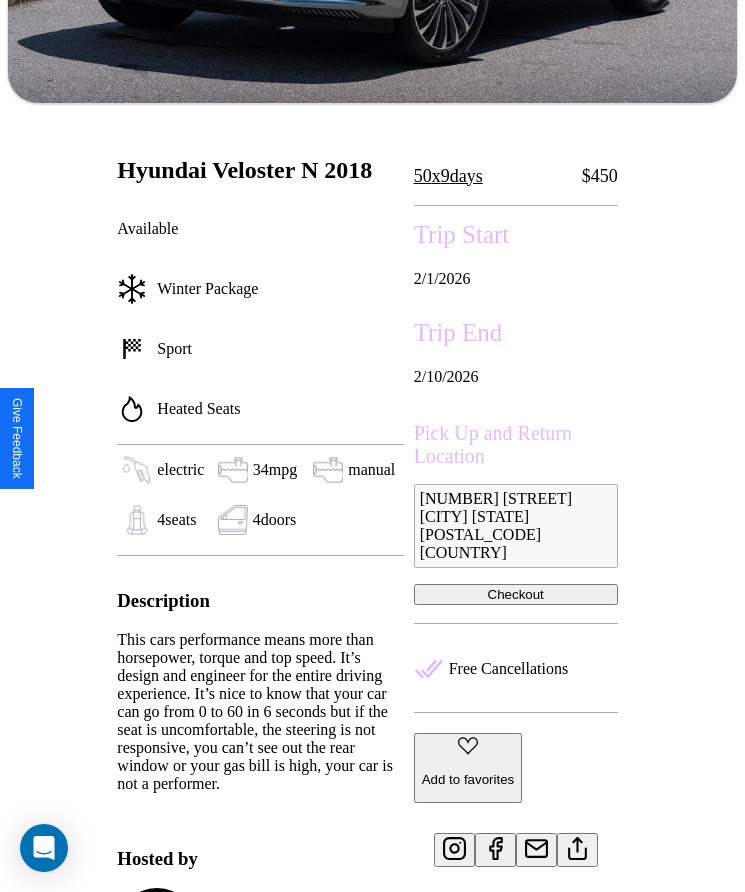 scroll, scrollTop: 560, scrollLeft: 0, axis: vertical 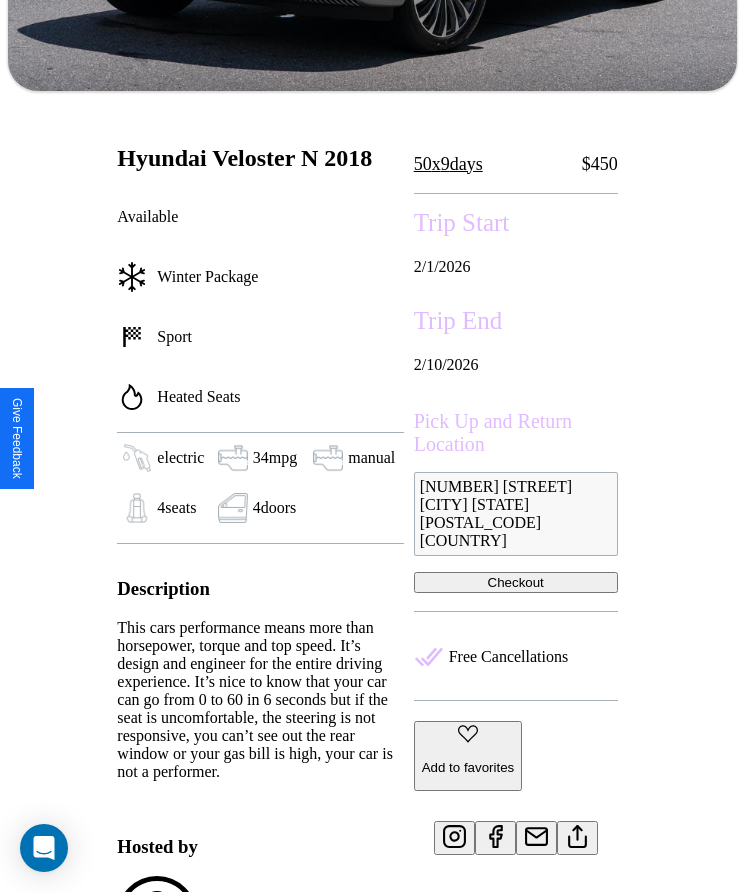 click on "Checkout" at bounding box center [516, 582] 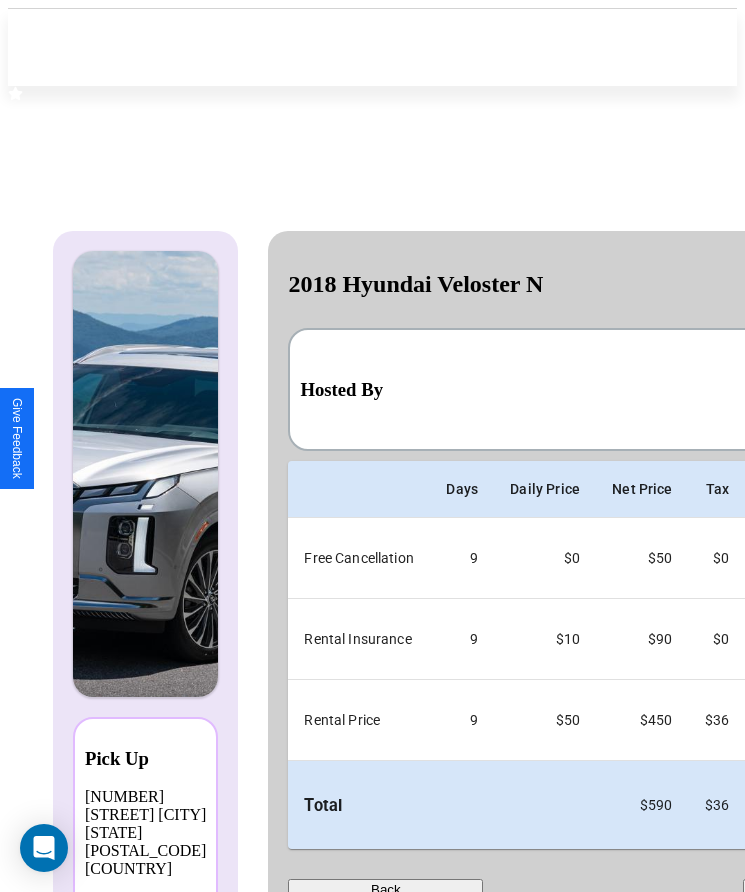 scroll, scrollTop: 0, scrollLeft: 118, axis: horizontal 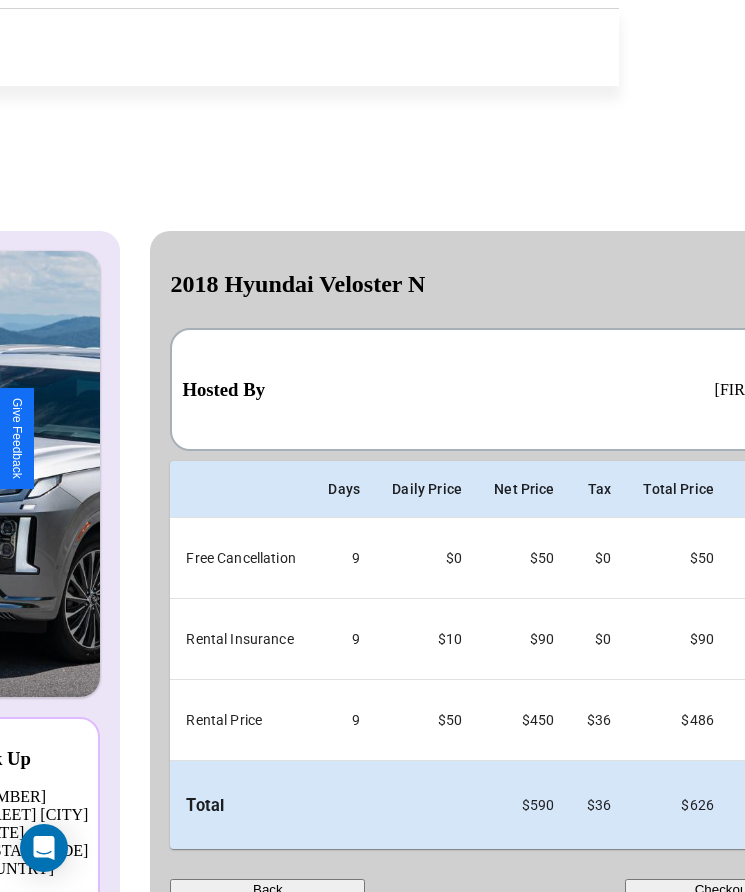 click on "Checkout" at bounding box center [722, 889] 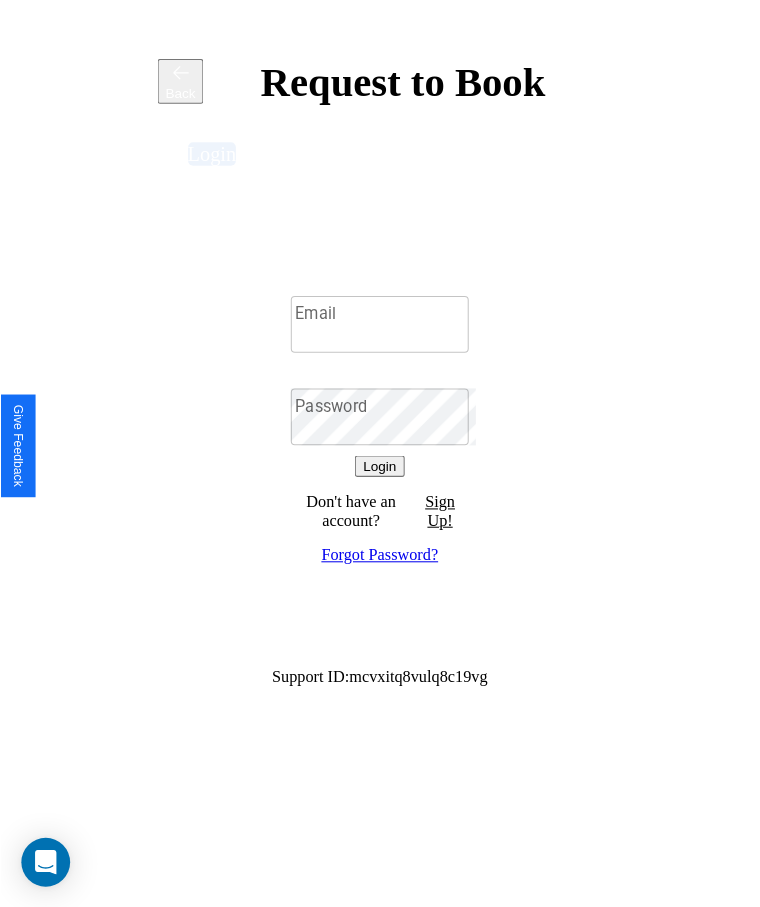 scroll, scrollTop: 0, scrollLeft: 0, axis: both 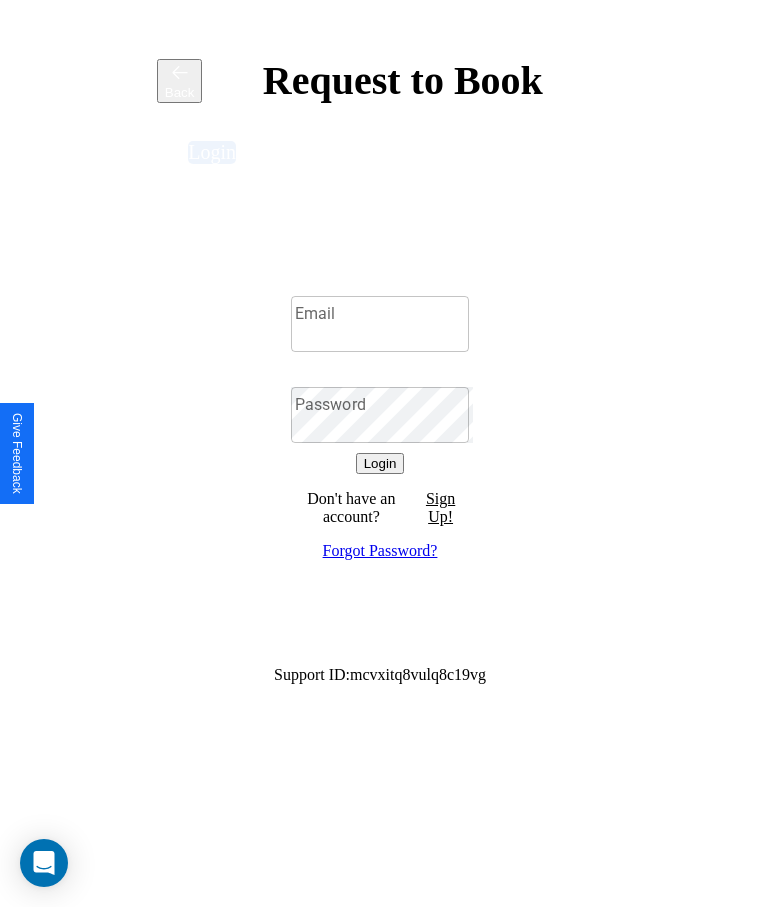 click on "Sign Up!" at bounding box center (440, 508) 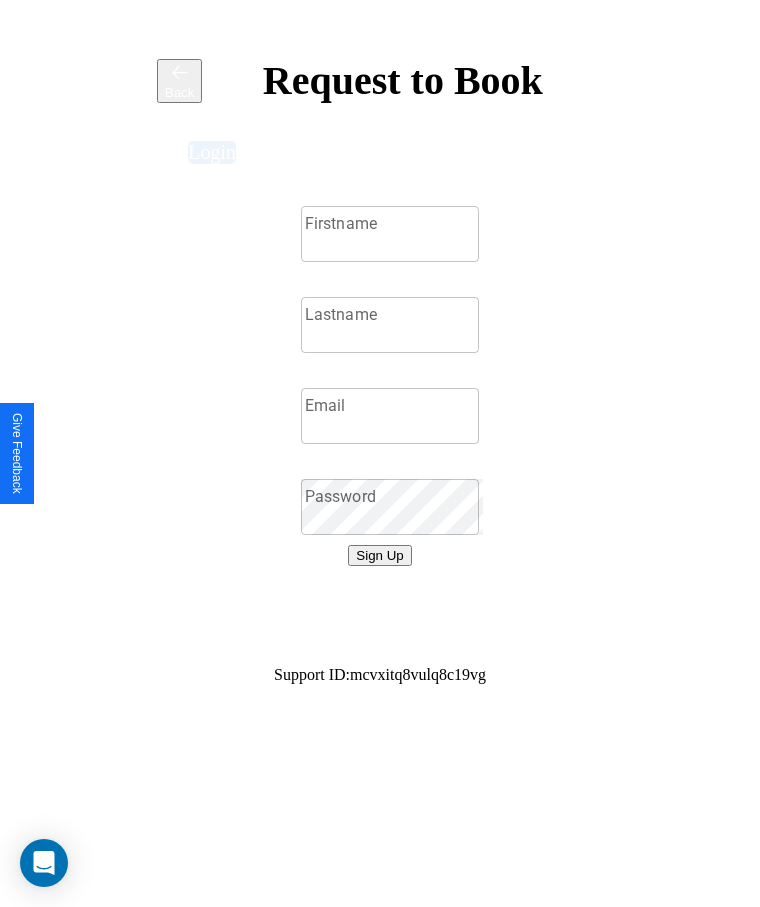 click on "Firstname" at bounding box center (390, 234) 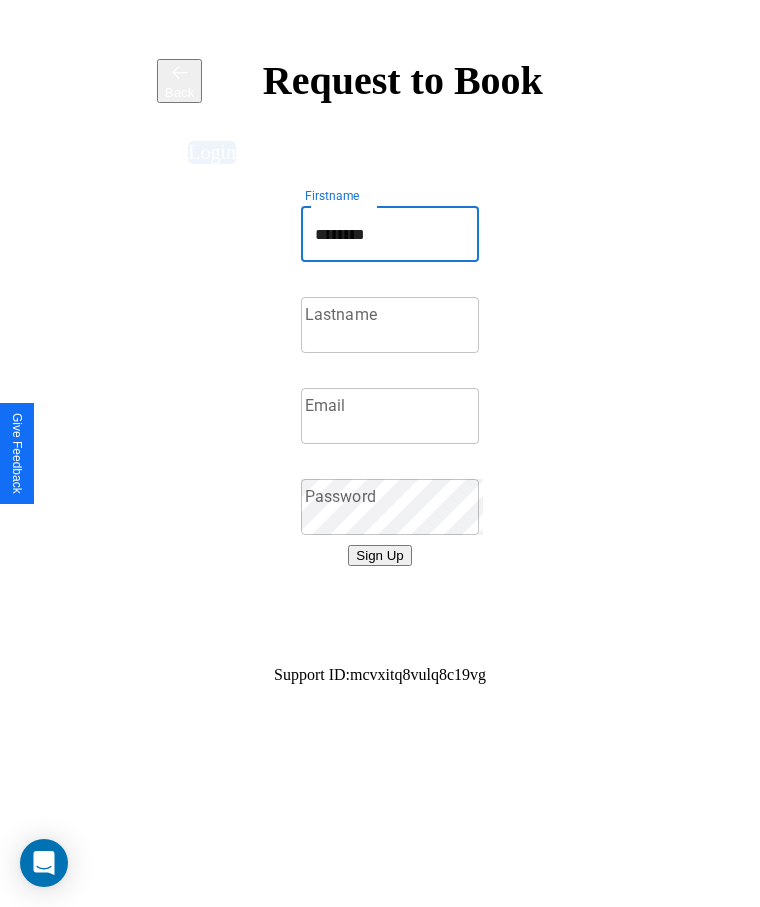 type on "********" 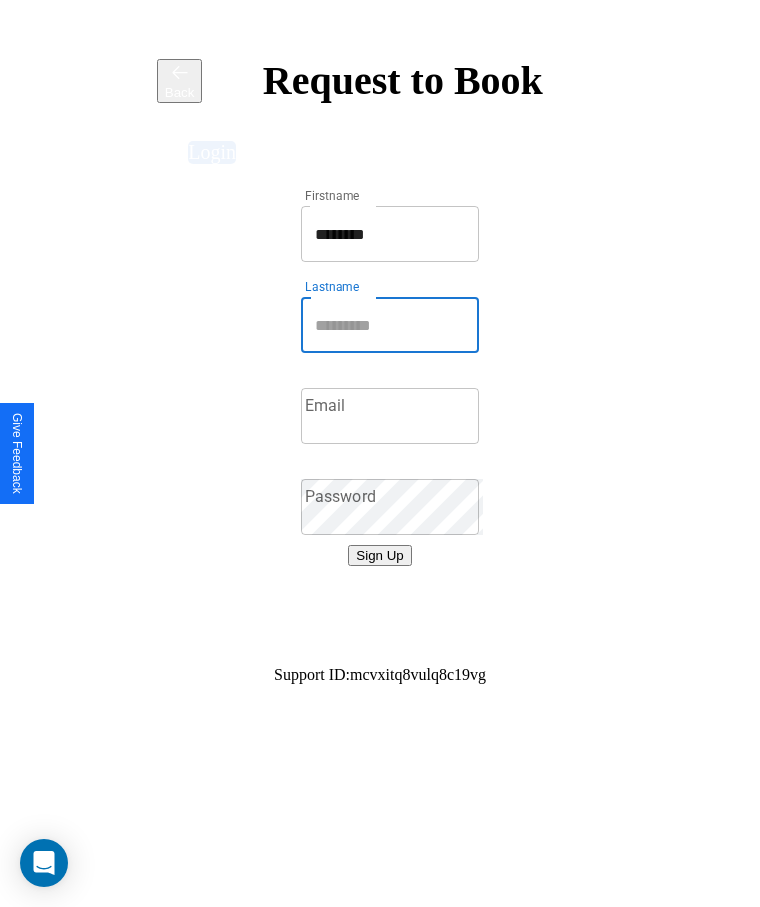 click on "Lastname" at bounding box center [390, 325] 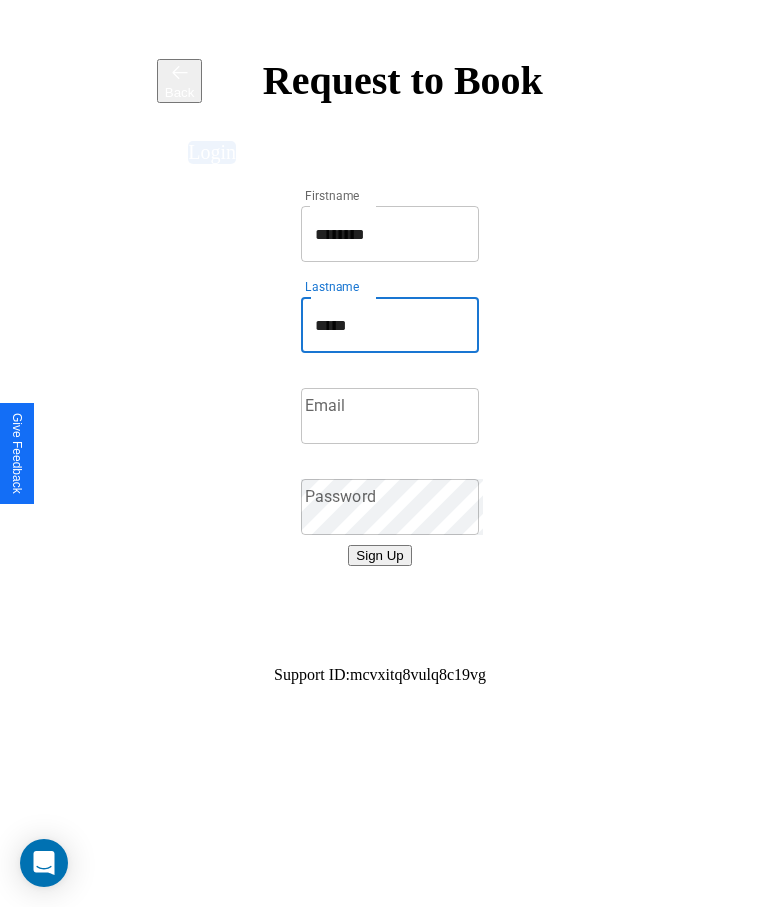 type on "*****" 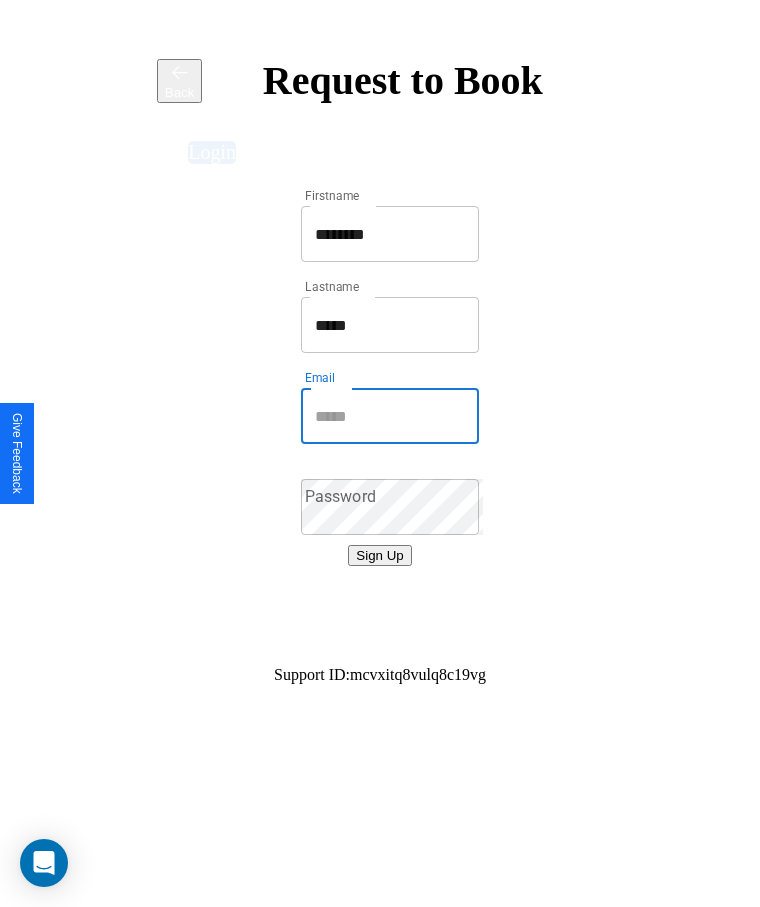 click on "Email" at bounding box center [390, 416] 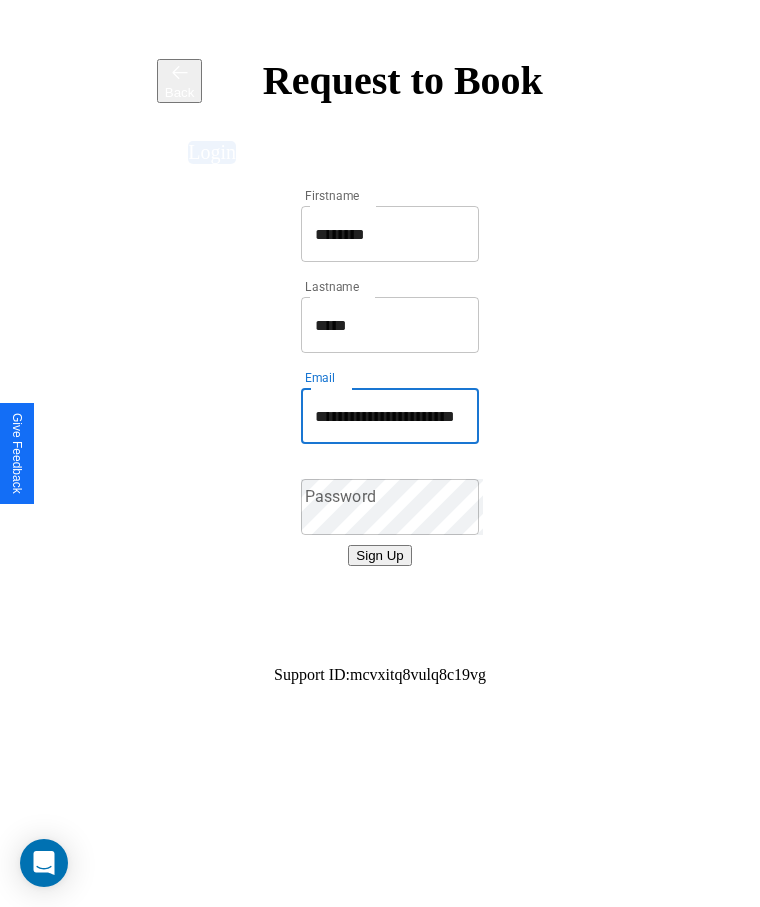 scroll, scrollTop: 0, scrollLeft: 40, axis: horizontal 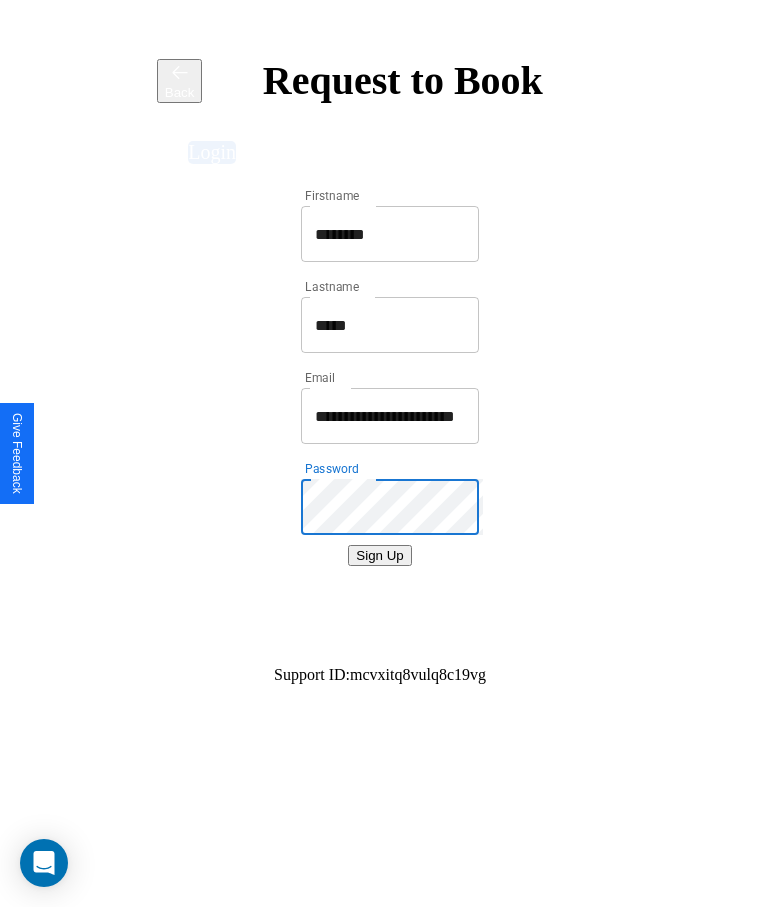 click on "Sign Up" at bounding box center [379, 555] 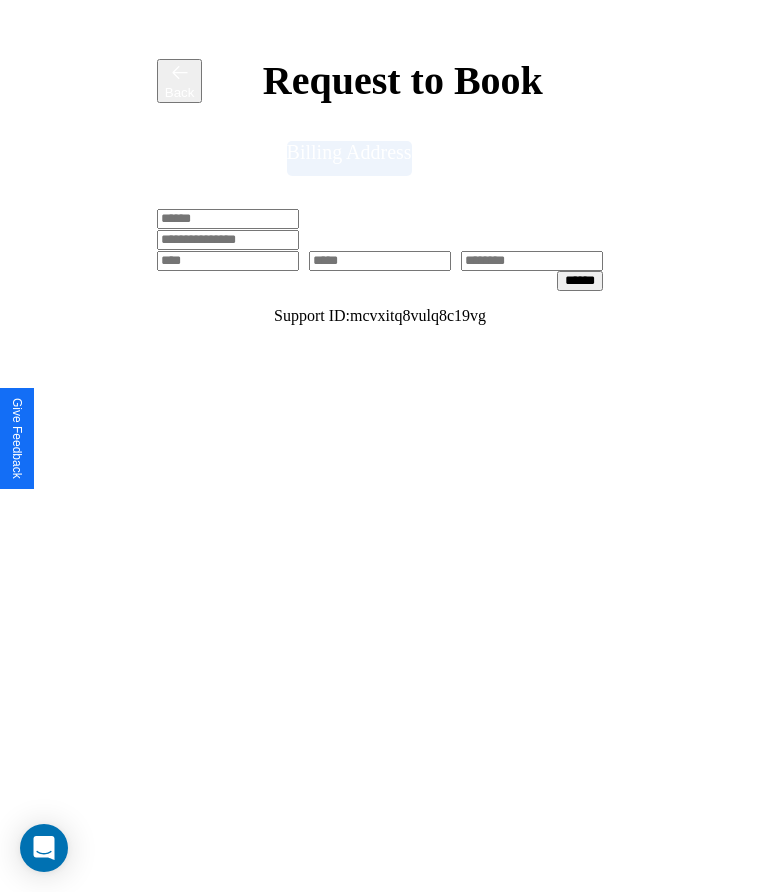 click at bounding box center (228, 219) 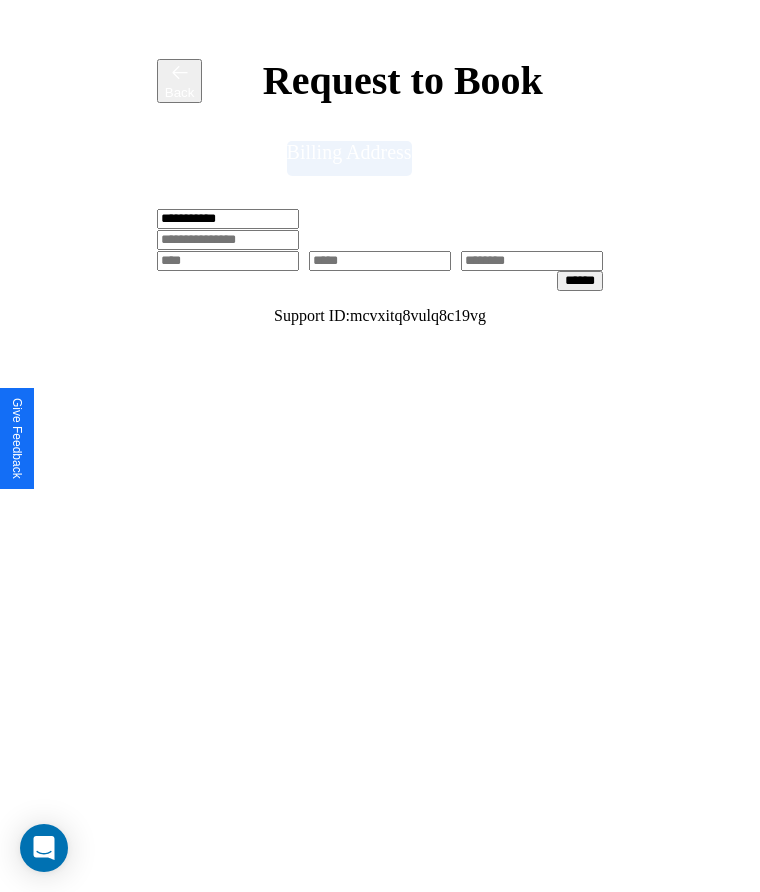 type on "**********" 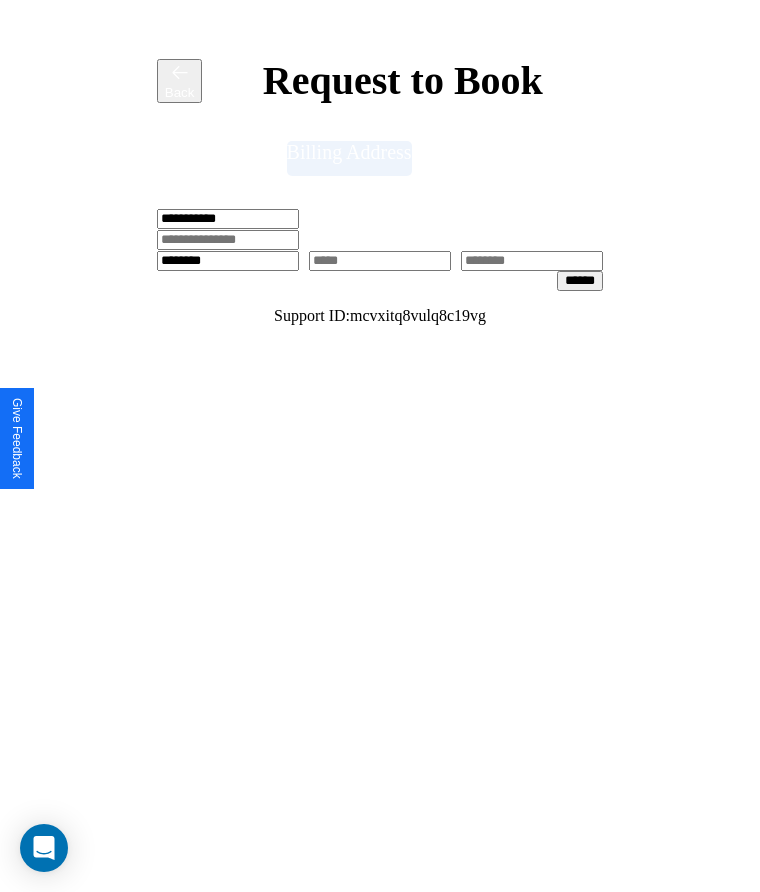type on "********" 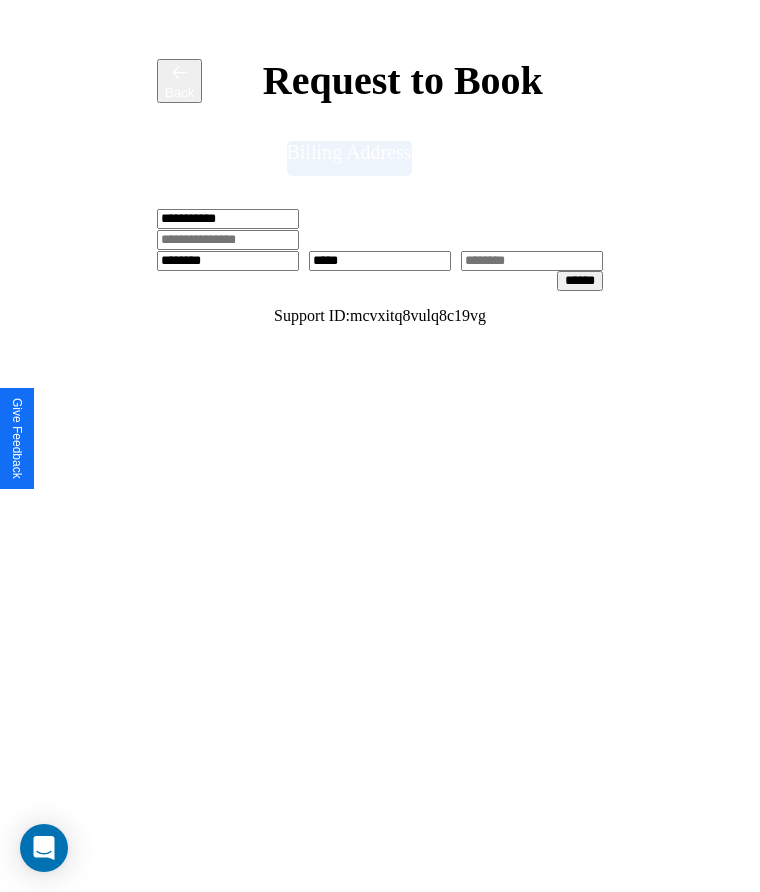 scroll, scrollTop: 0, scrollLeft: 309, axis: horizontal 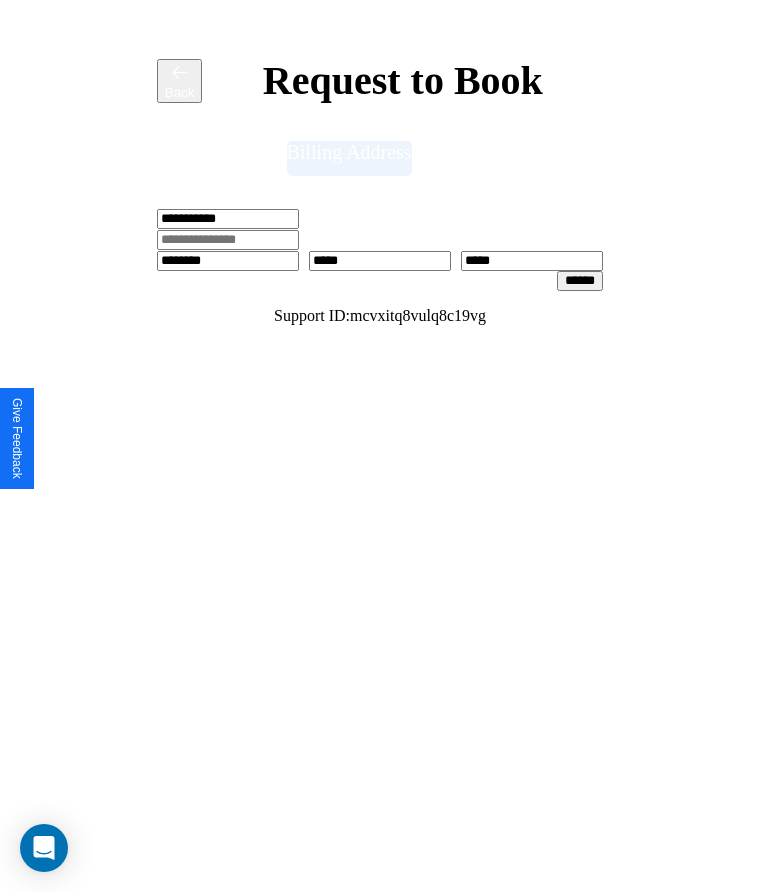 type on "*****" 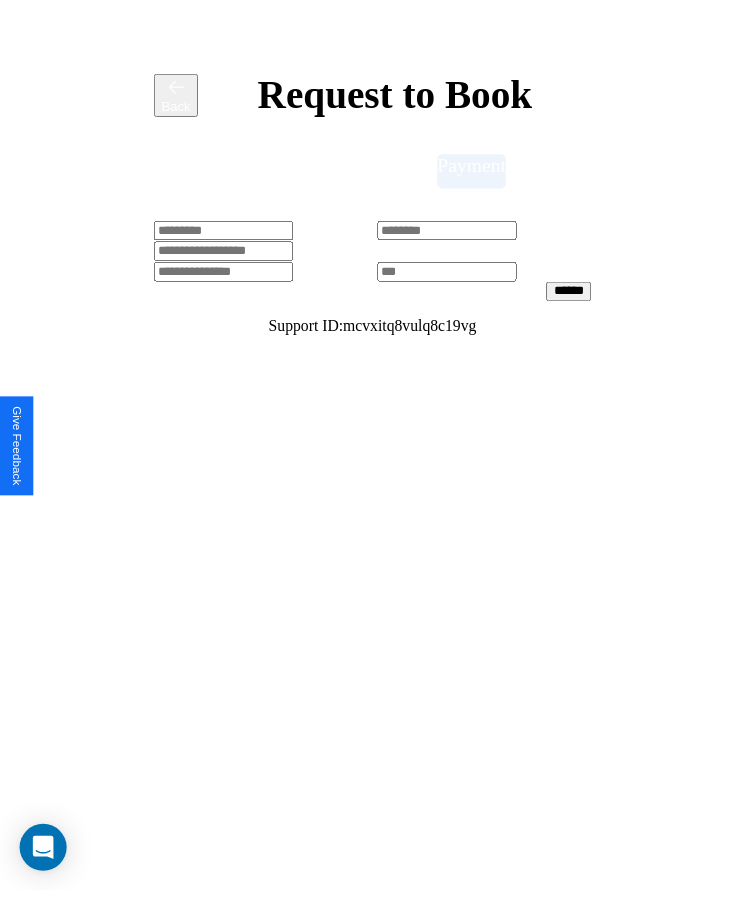 scroll, scrollTop: 0, scrollLeft: 0, axis: both 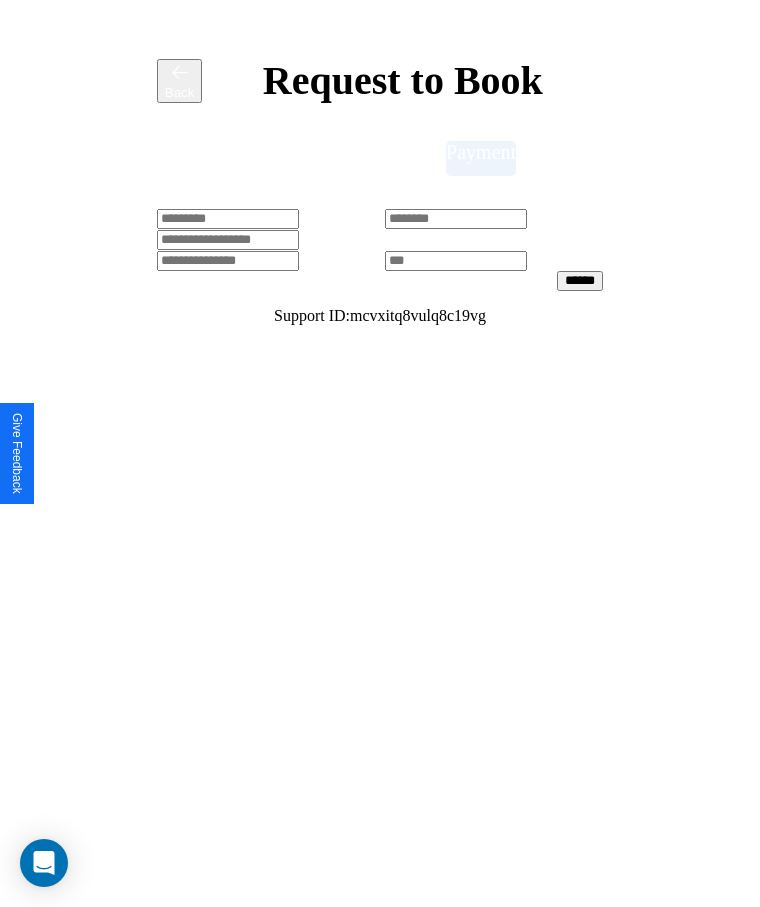 click at bounding box center [228, 219] 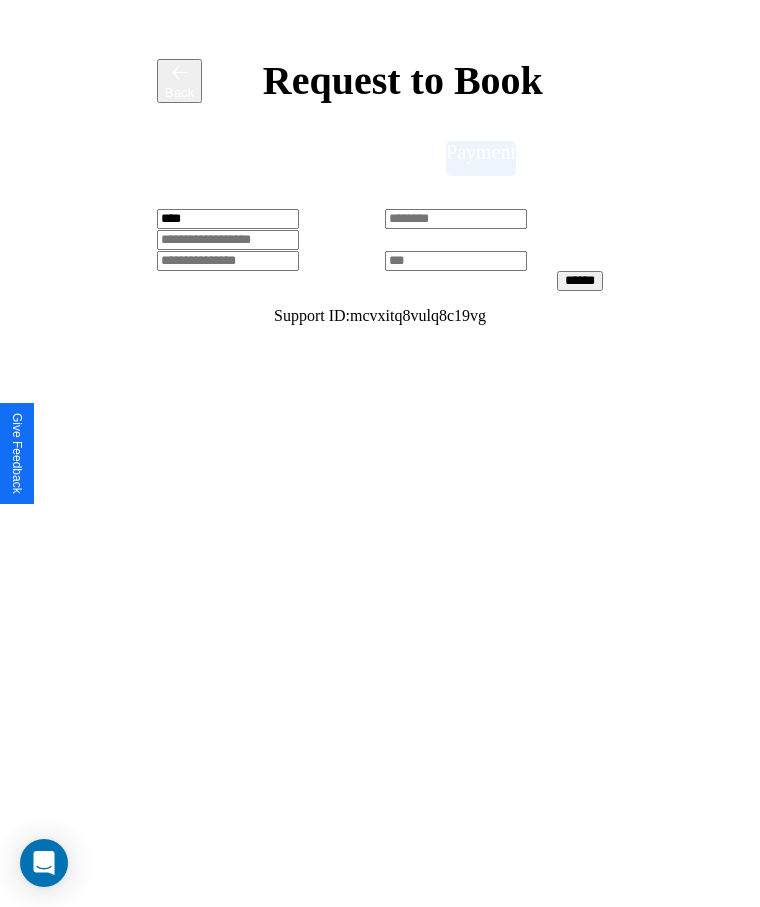 type on "****" 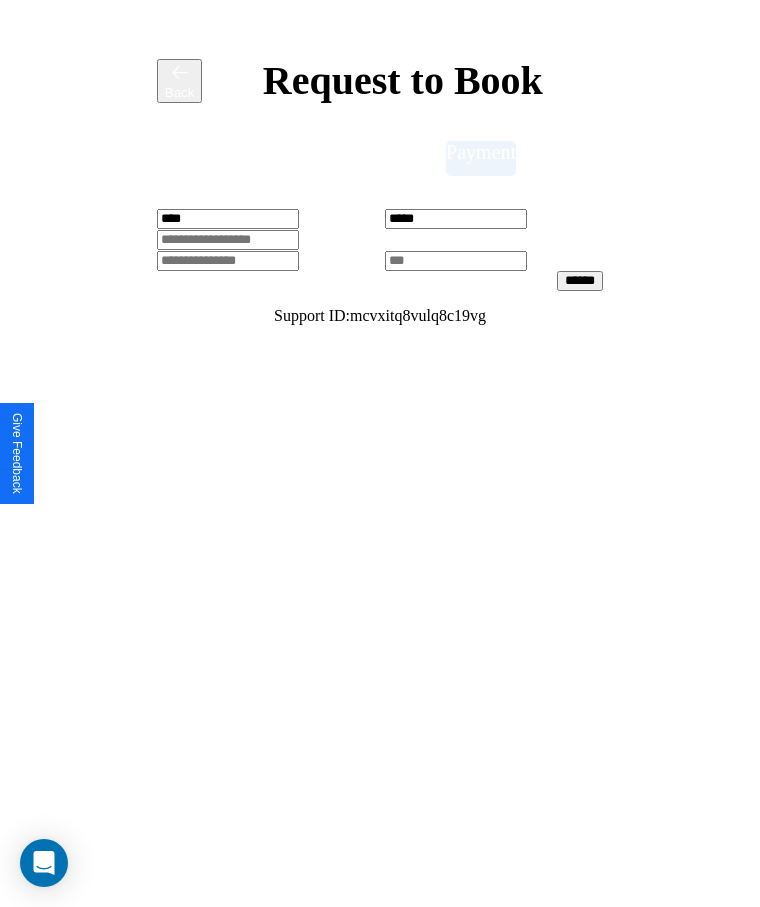 type on "*****" 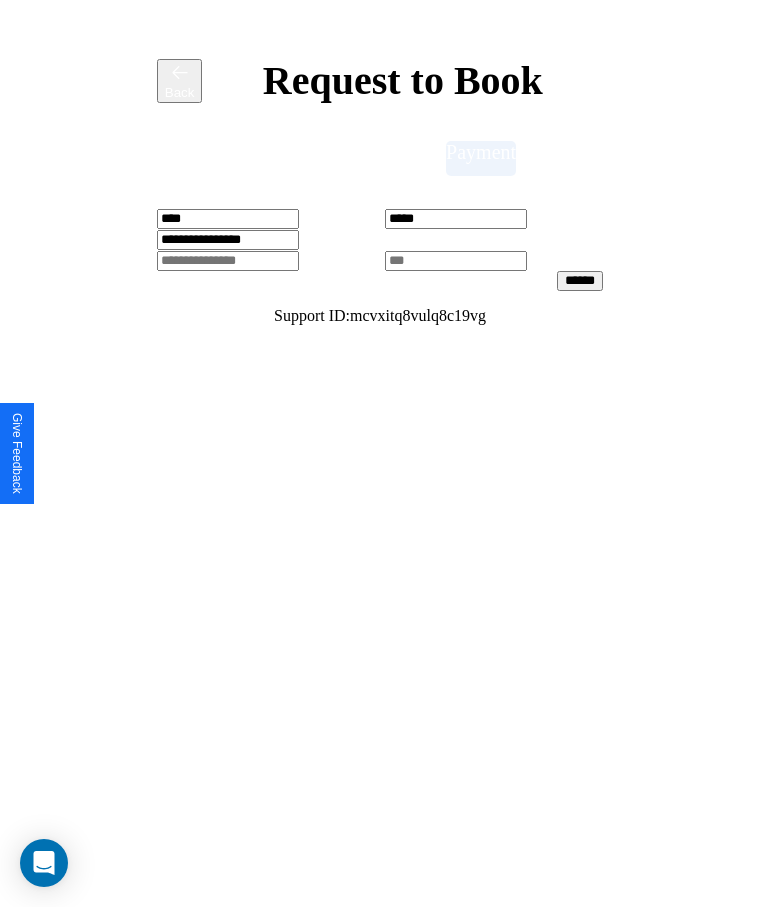 type on "**********" 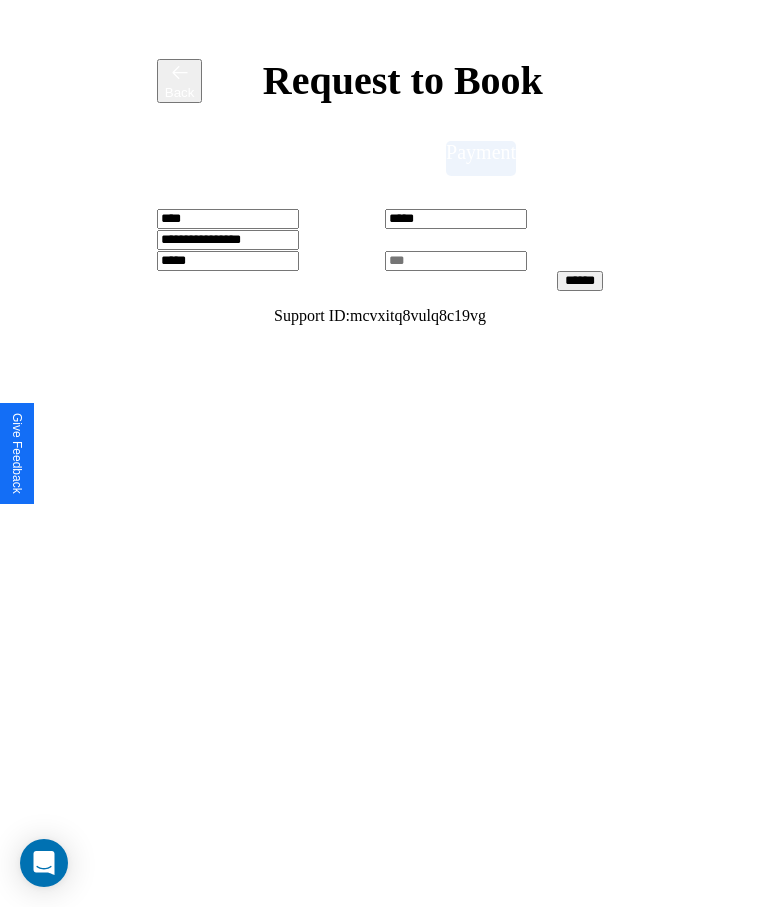 type on "*****" 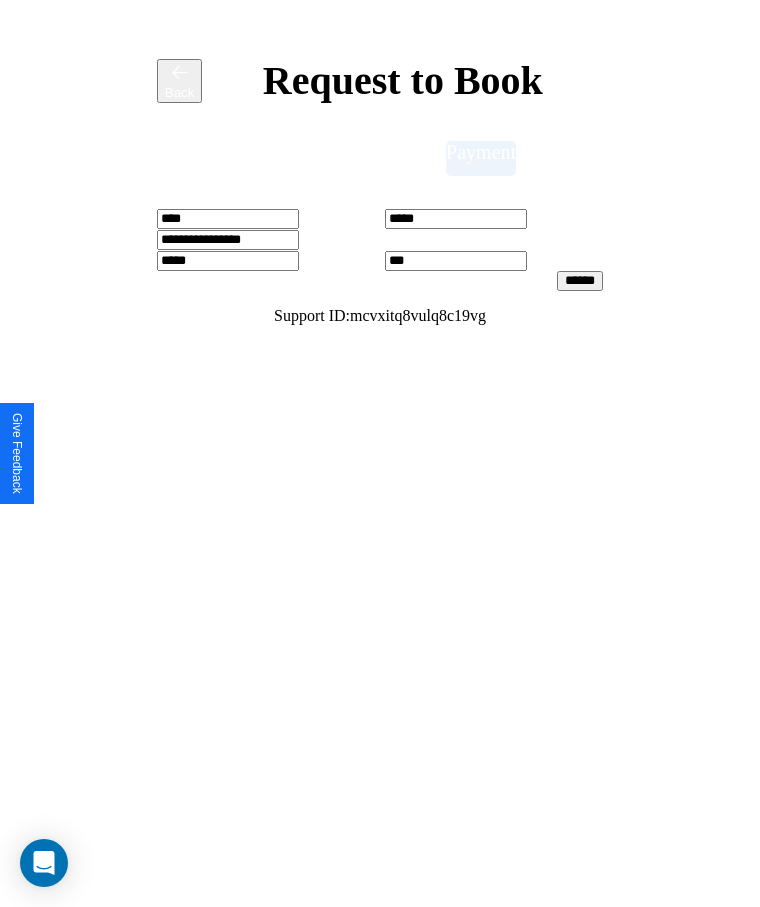 type on "***" 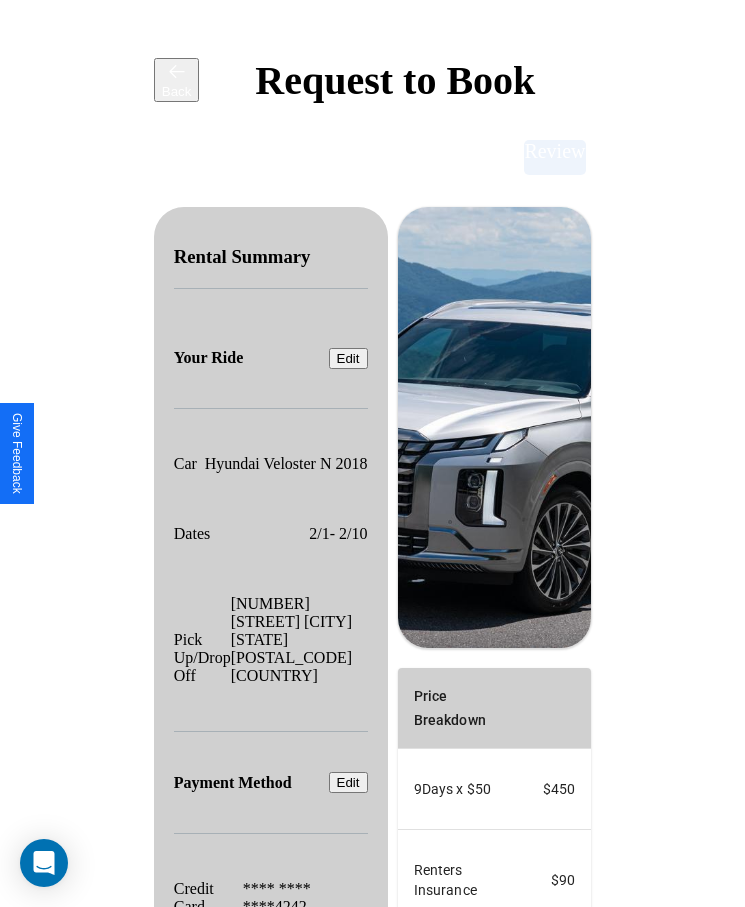 click on "Promo Code" at bounding box center [443, 1157] 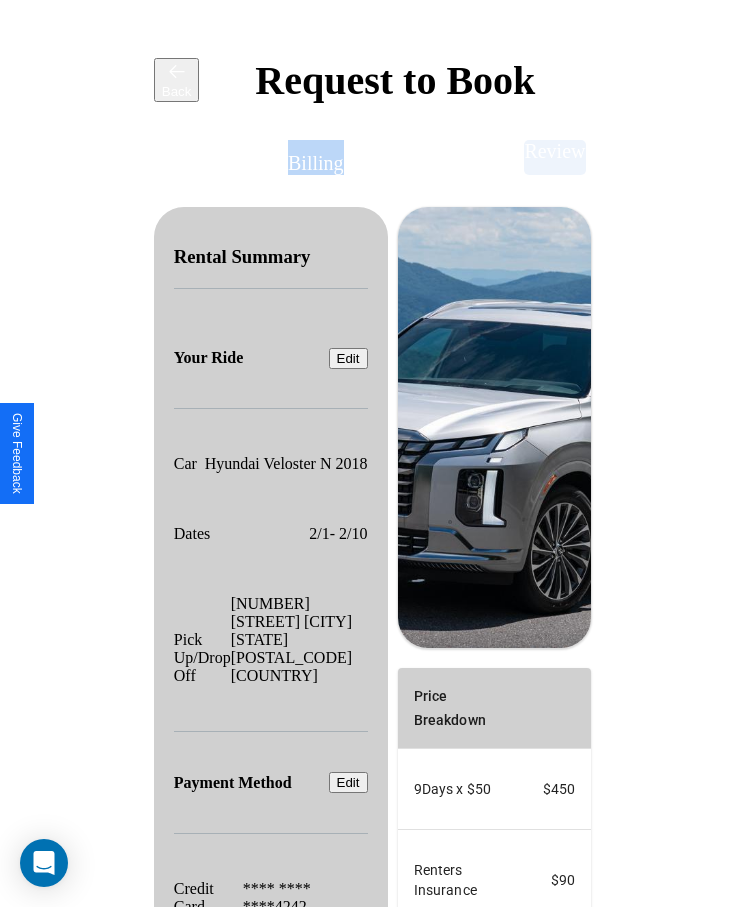 click on "Billing Address" at bounding box center (330, 157) 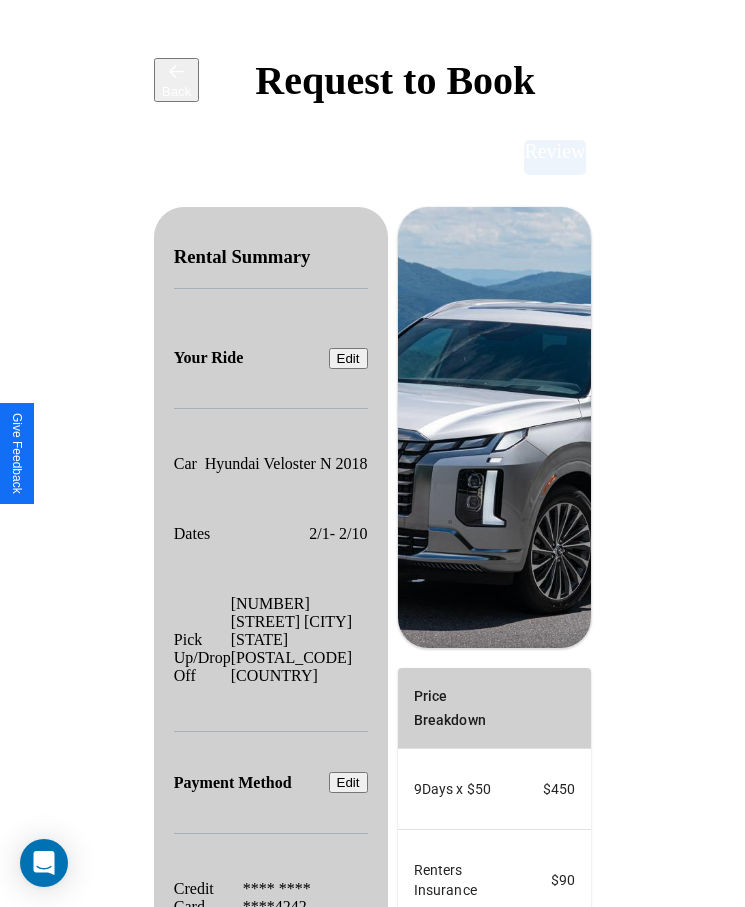 click on "Billing Address" at bounding box center (330, 157) 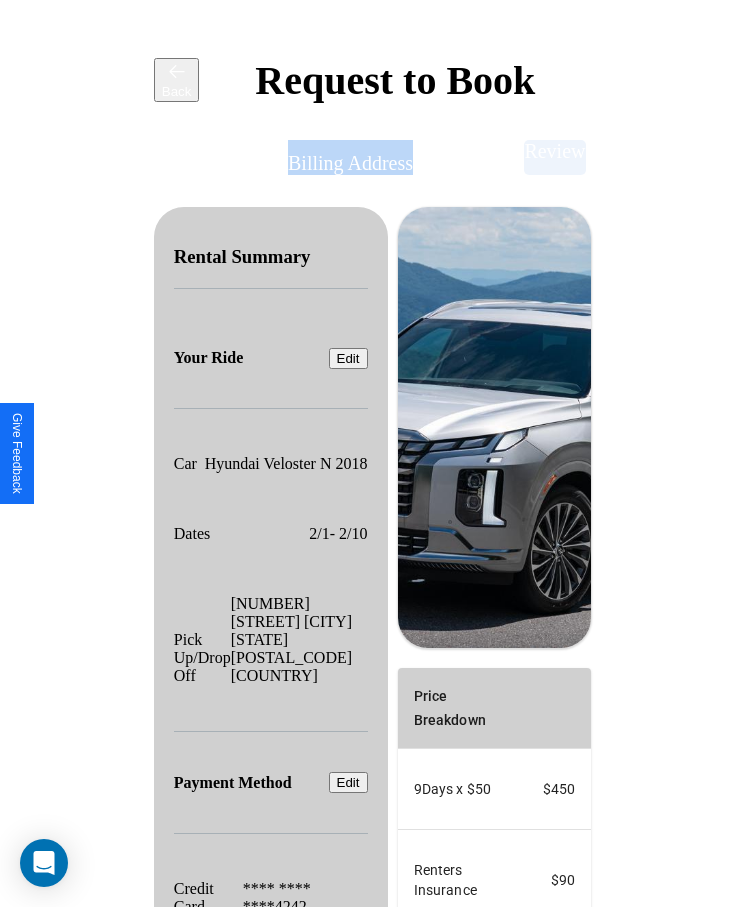 click on "Billing Address" at bounding box center (330, 157) 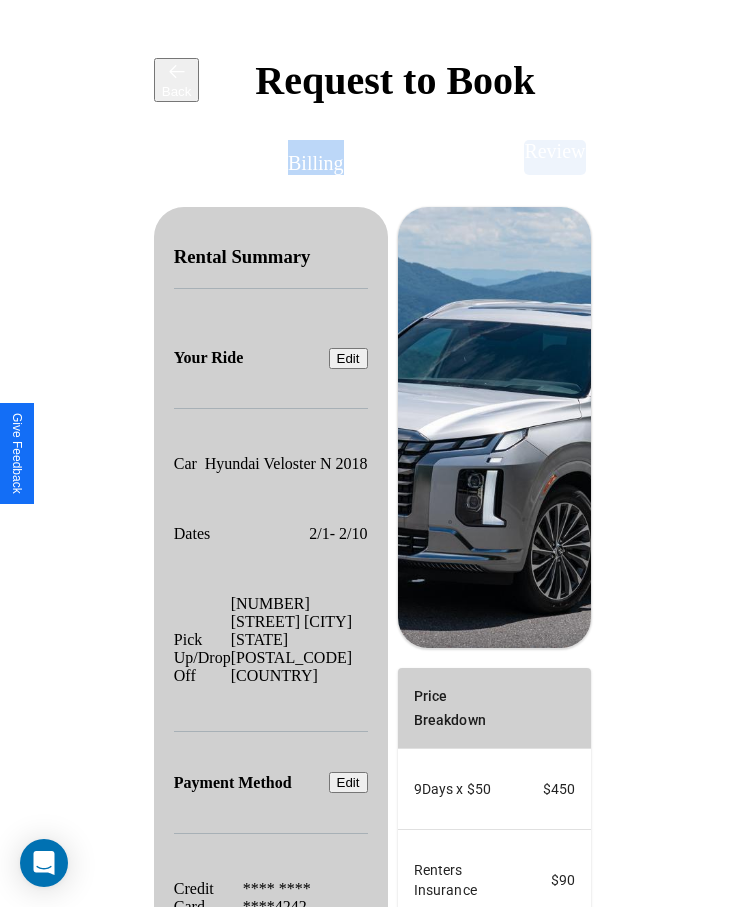 click on "Billing Address" at bounding box center [330, 157] 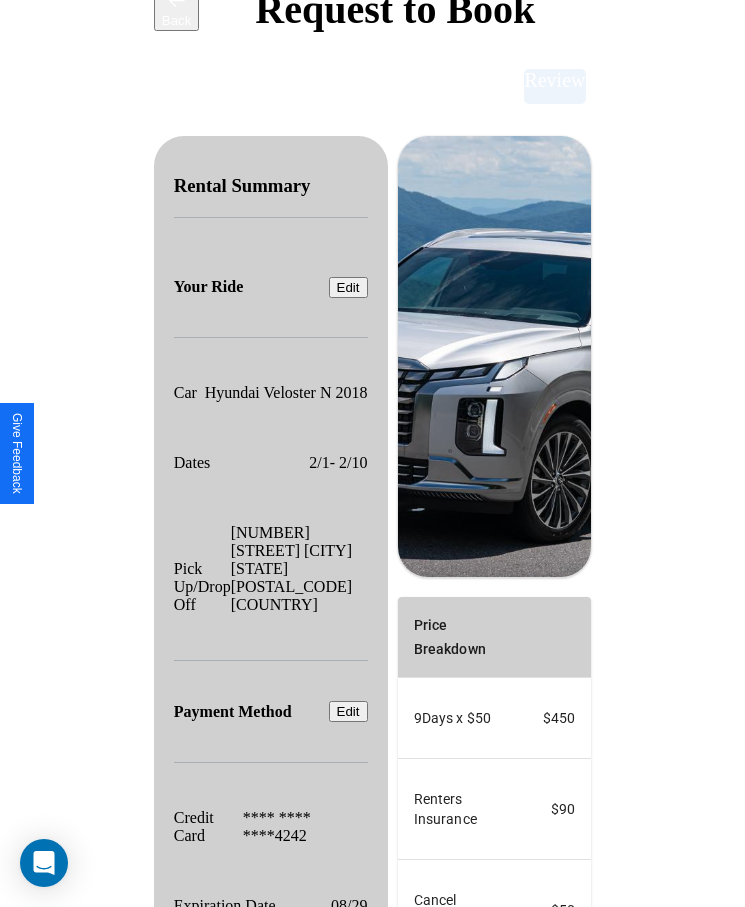 scroll, scrollTop: 137, scrollLeft: 0, axis: vertical 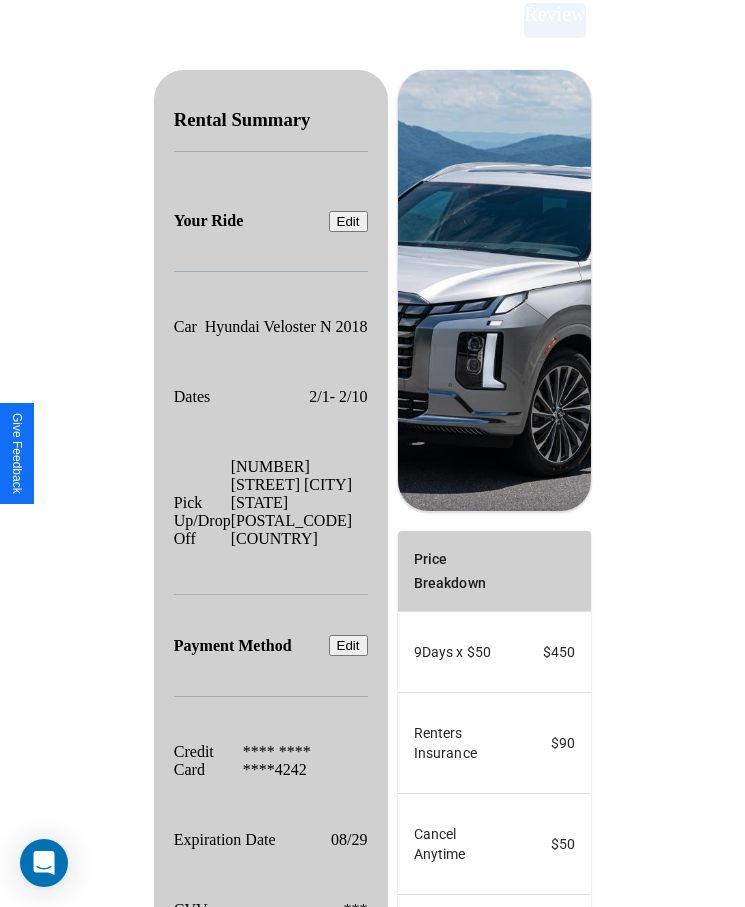 click on "Confirm & Submit" at bounding box center [531, 1174] 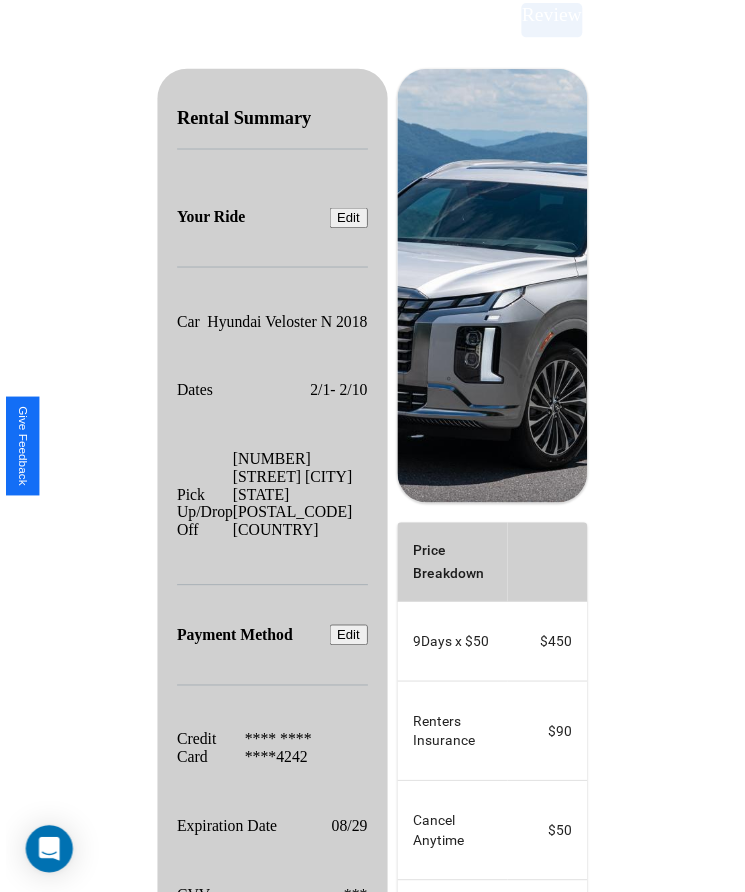 scroll, scrollTop: 0, scrollLeft: 0, axis: both 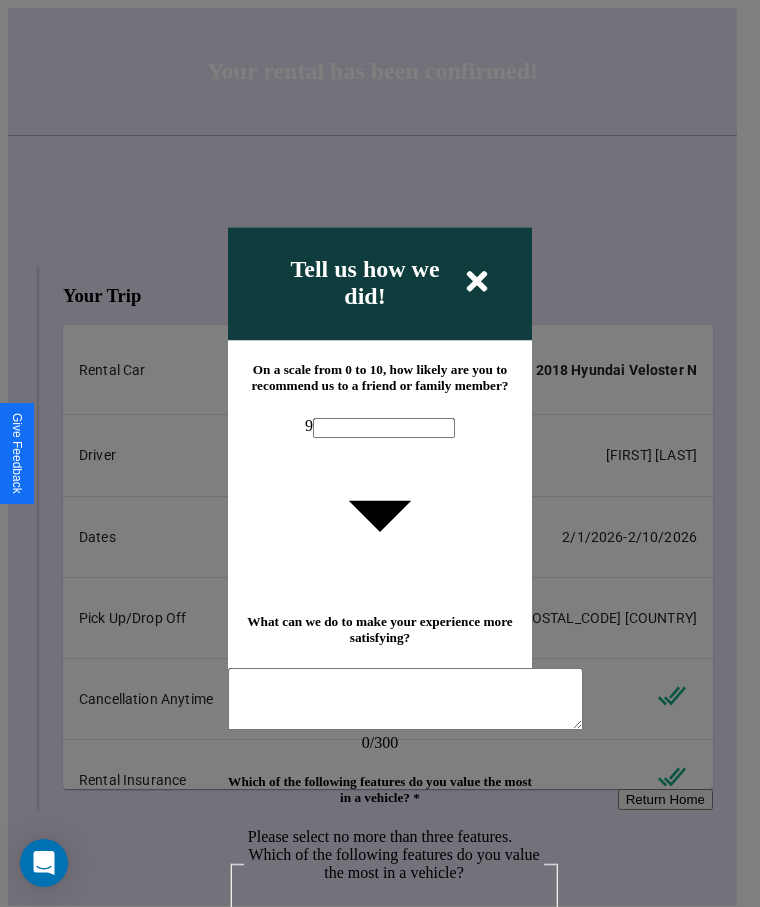 click on "9" at bounding box center [380, 427] 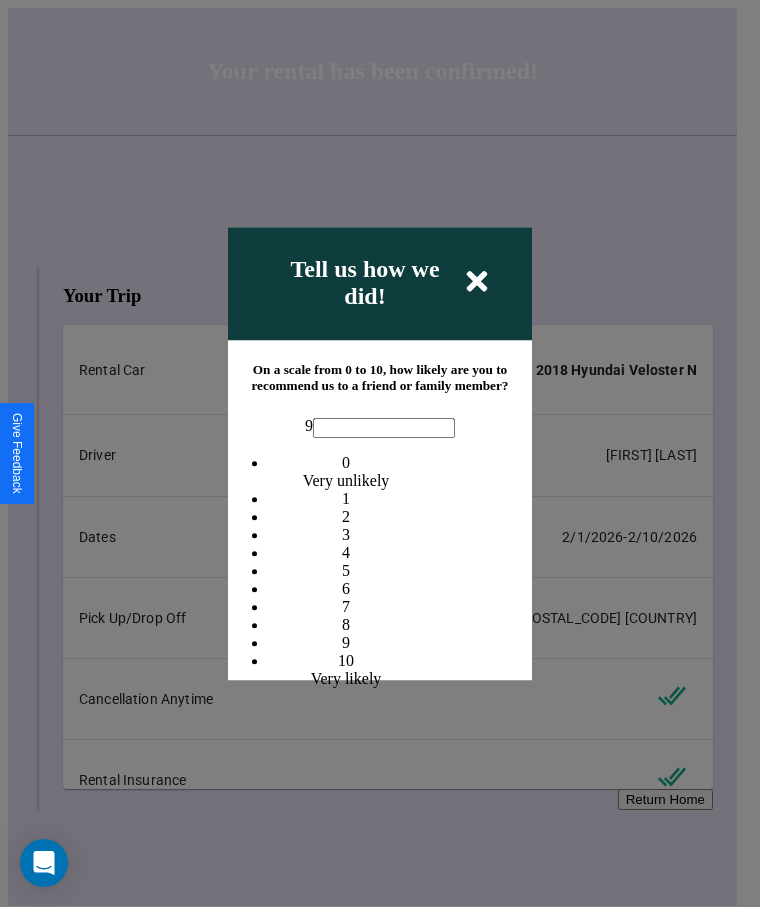 click on "3" at bounding box center [346, 534] 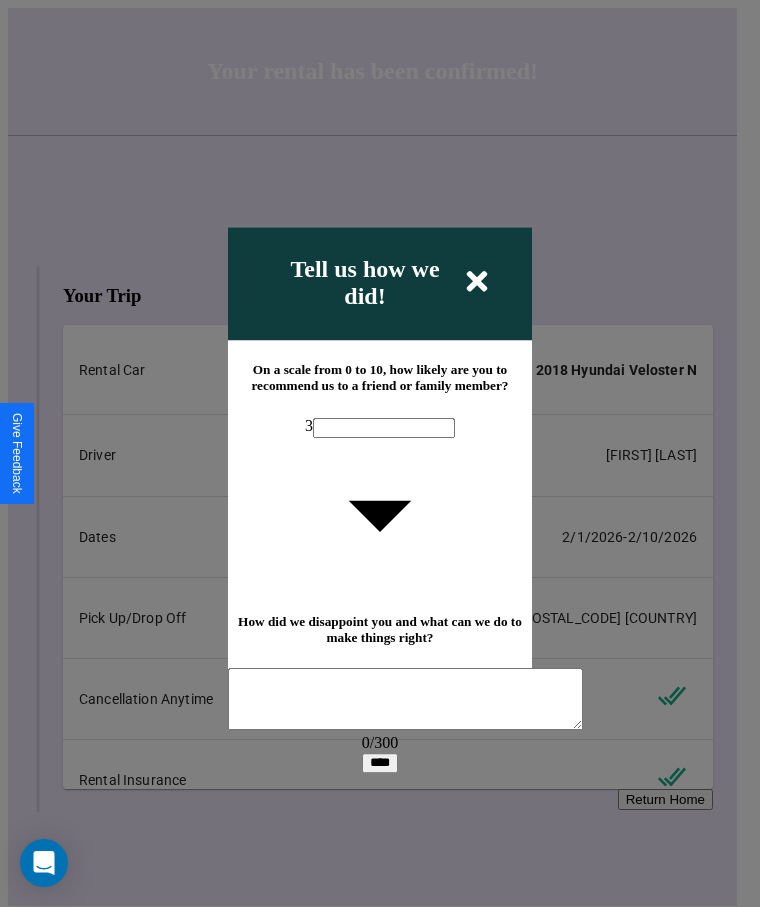 click at bounding box center [477, 281] 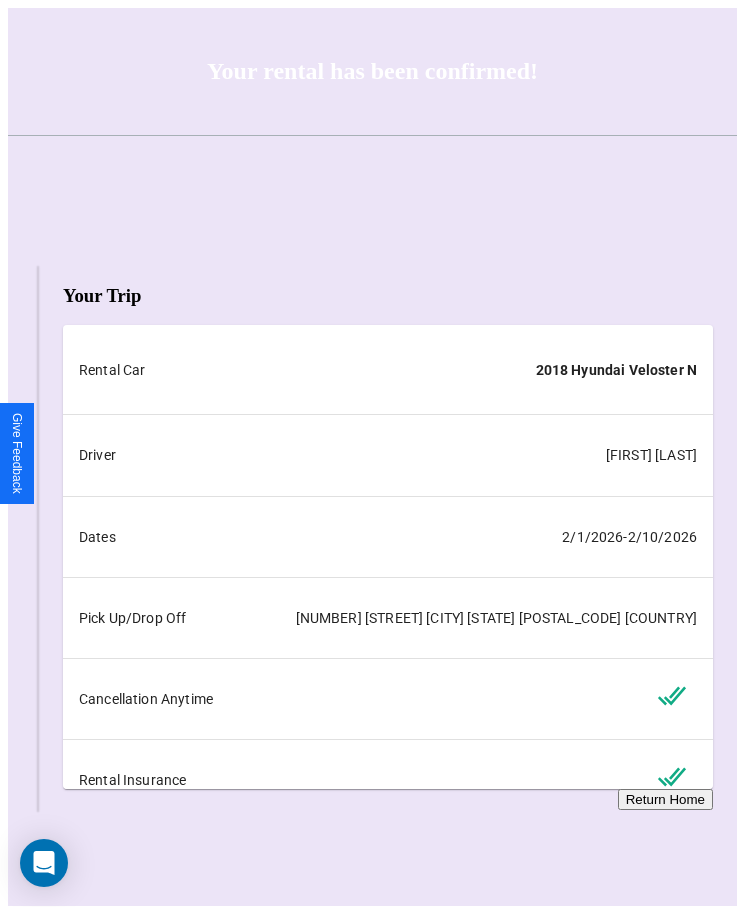 click on "Return Home" at bounding box center [665, 799] 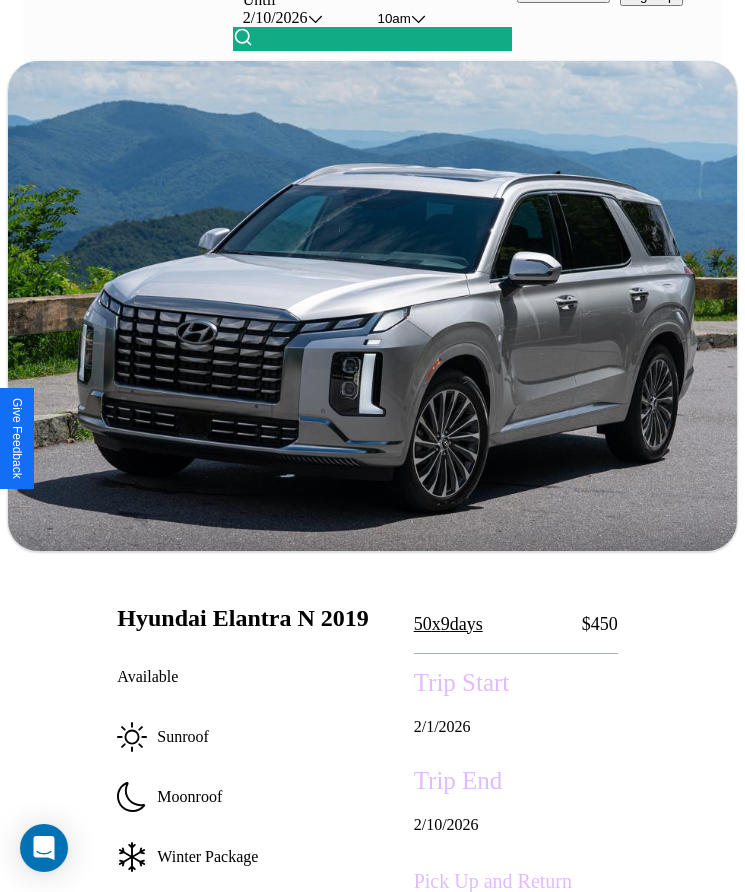 scroll, scrollTop: 1087, scrollLeft: 0, axis: vertical 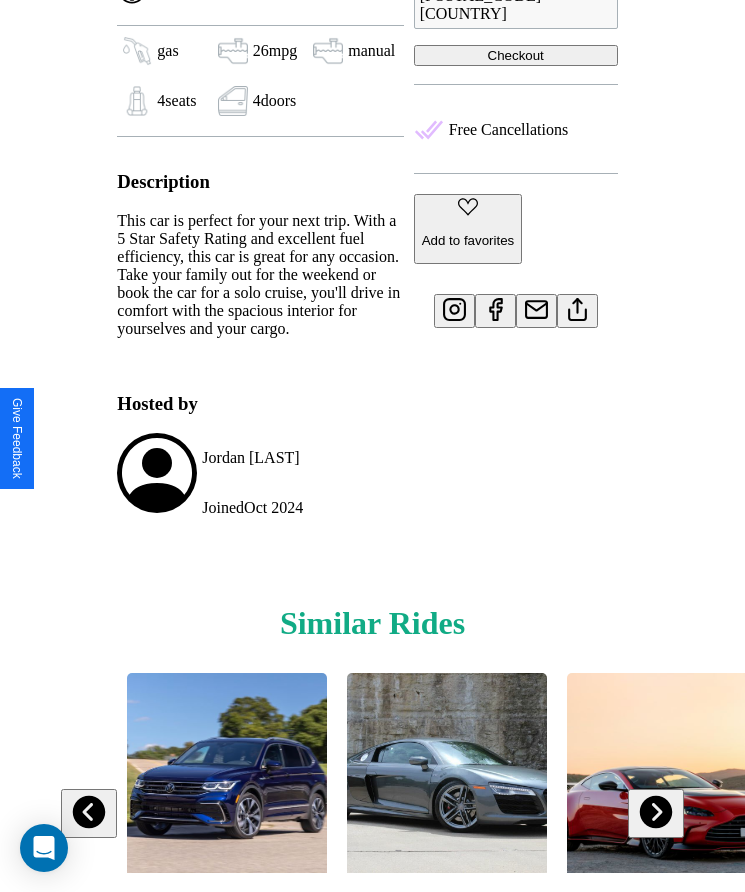 click at bounding box center [89, 812] 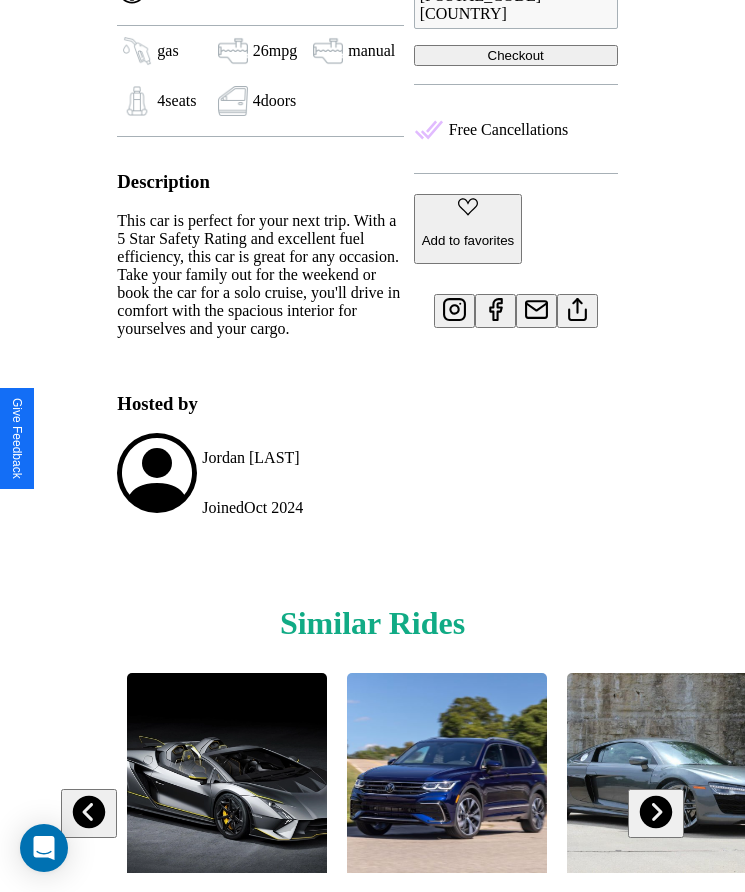 click at bounding box center [655, 812] 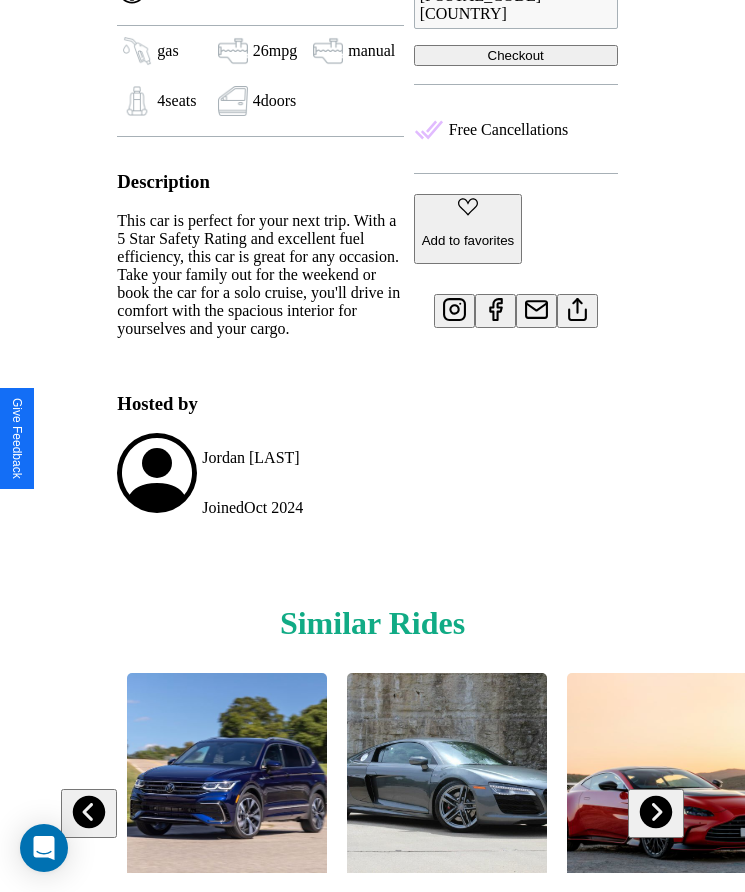 click at bounding box center [89, 812] 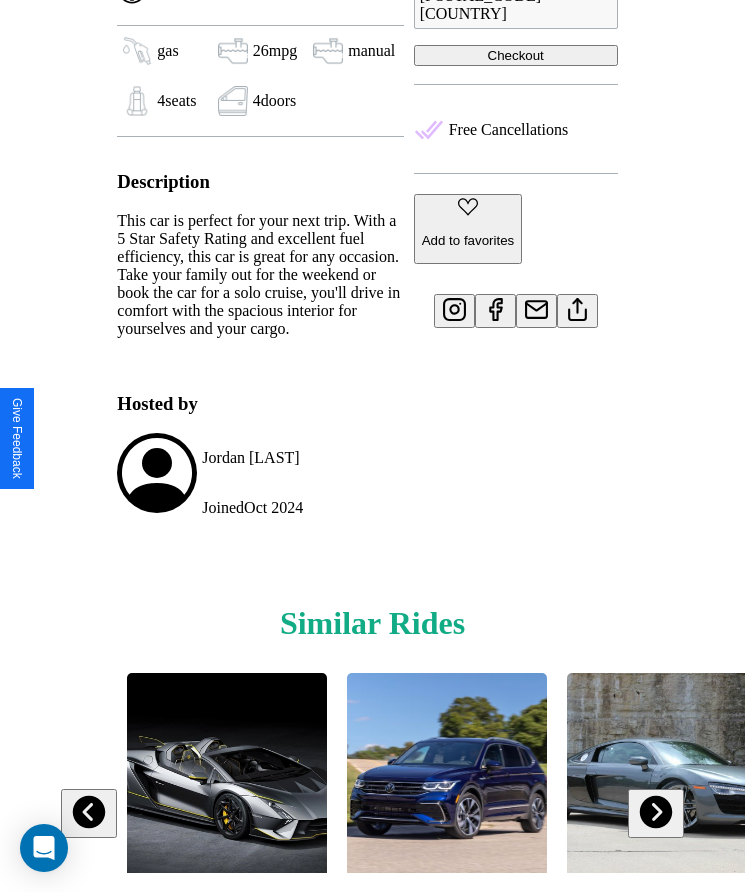 scroll, scrollTop: 815, scrollLeft: 0, axis: vertical 